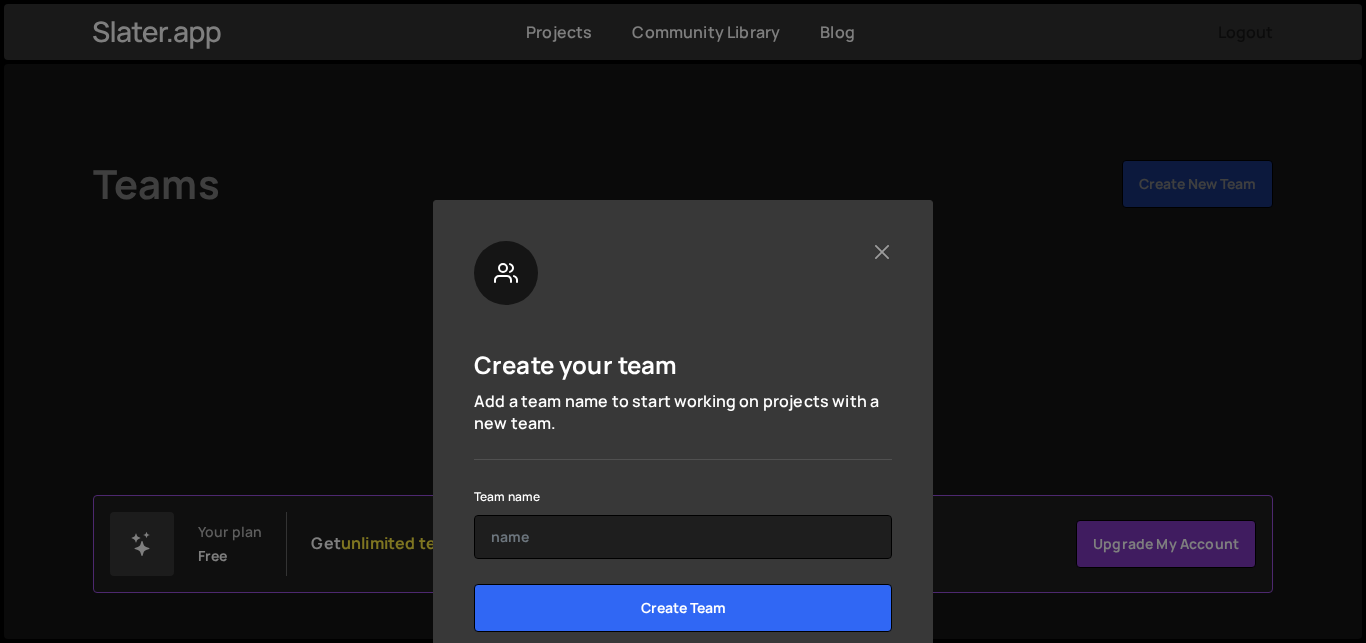 scroll, scrollTop: 0, scrollLeft: 0, axis: both 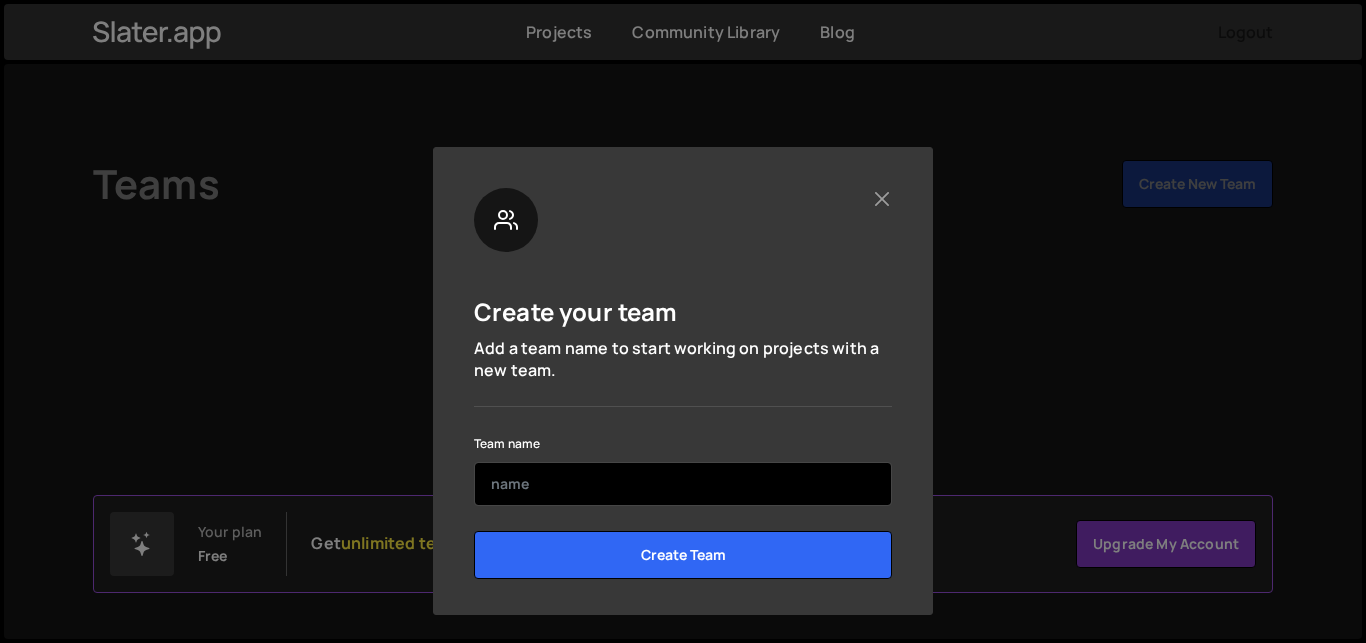 click at bounding box center (683, 484) 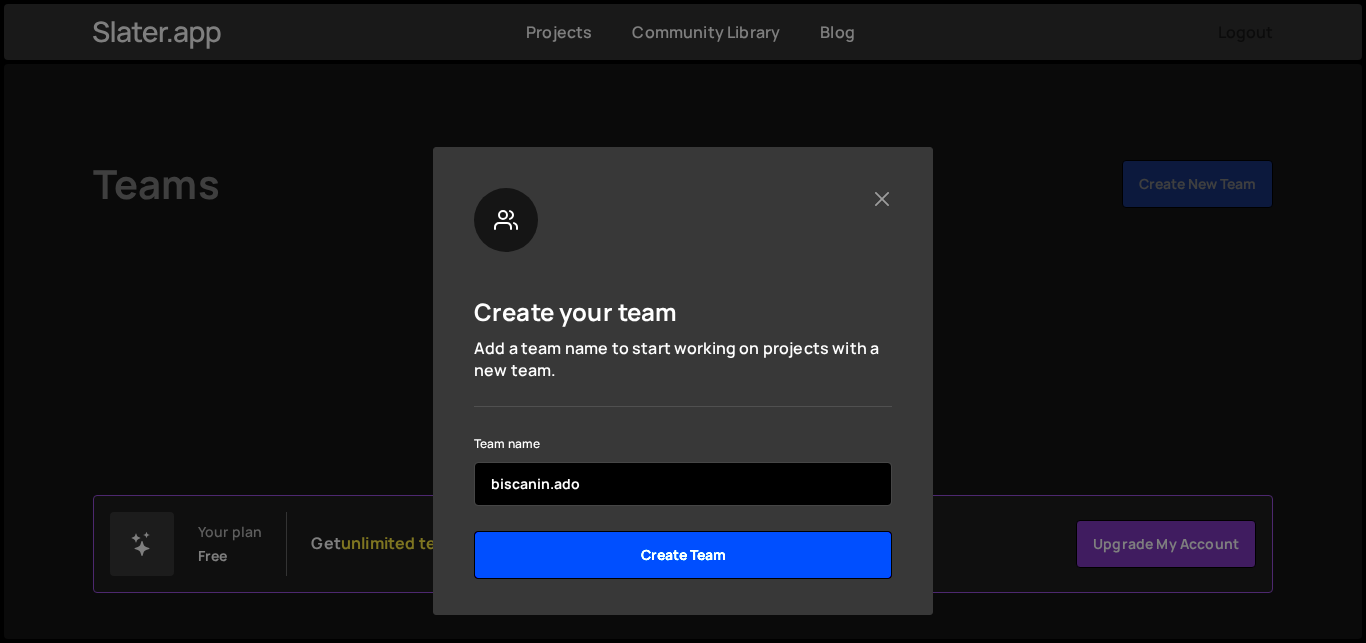 type on "biscanin.ado" 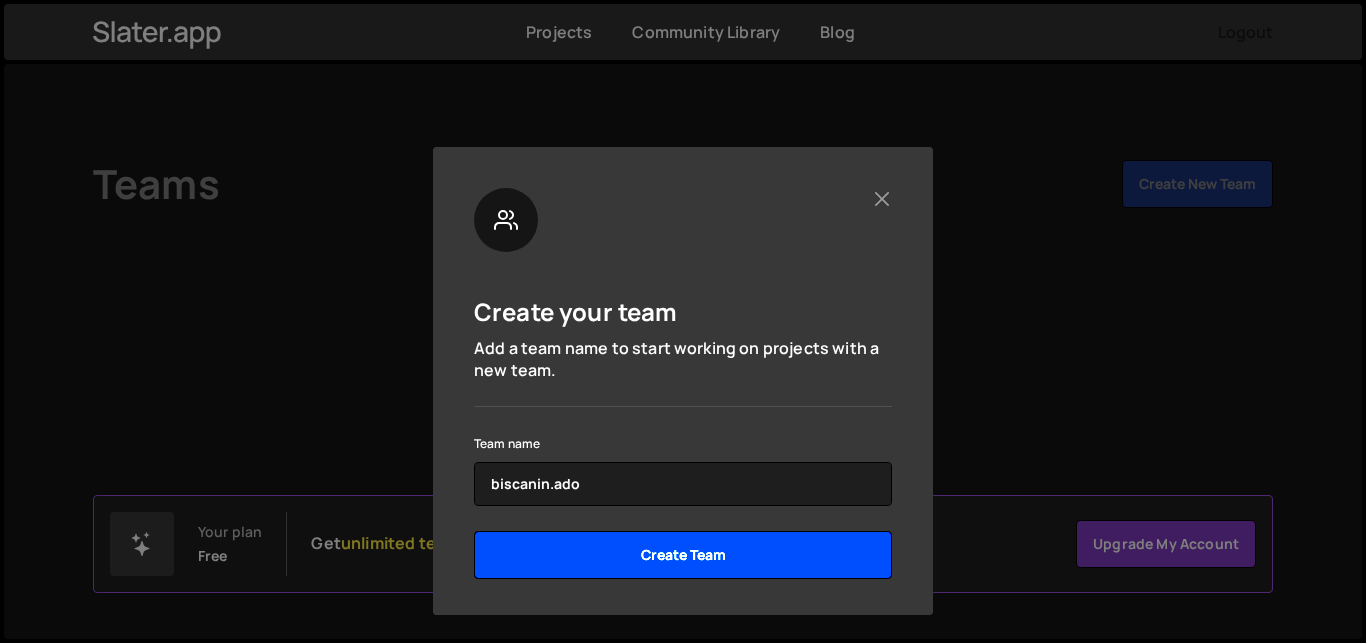 click on "Create Team" at bounding box center (683, 555) 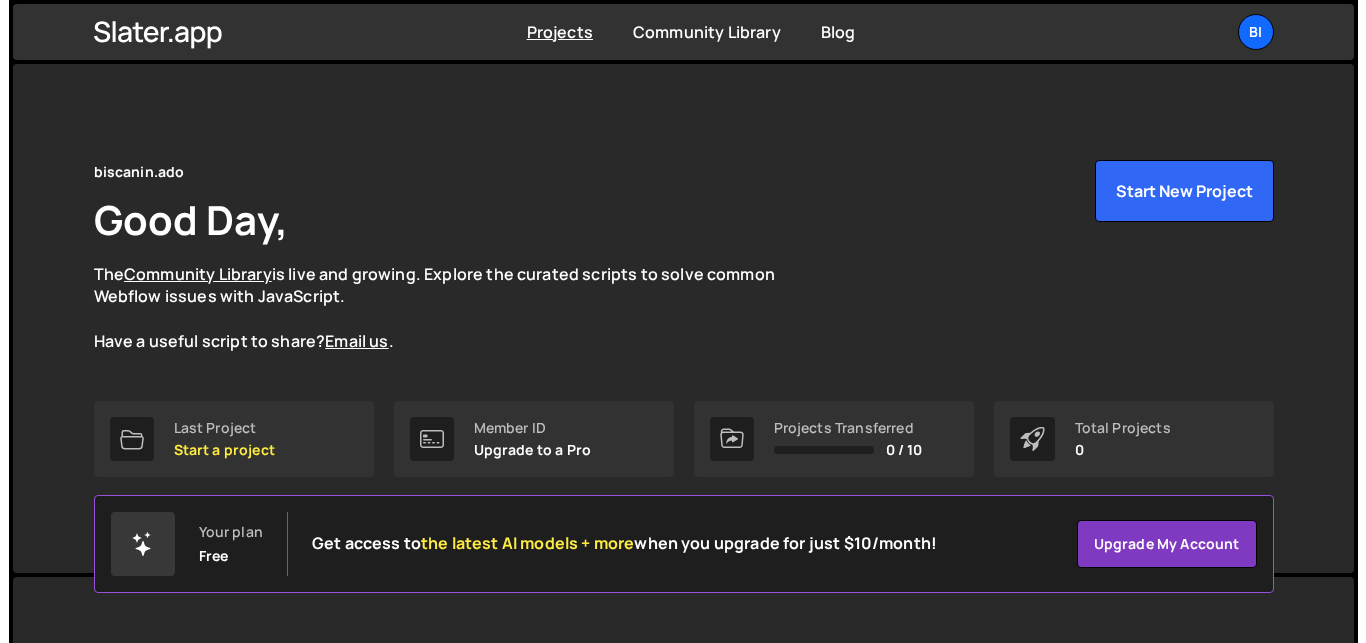 scroll, scrollTop: 0, scrollLeft: 0, axis: both 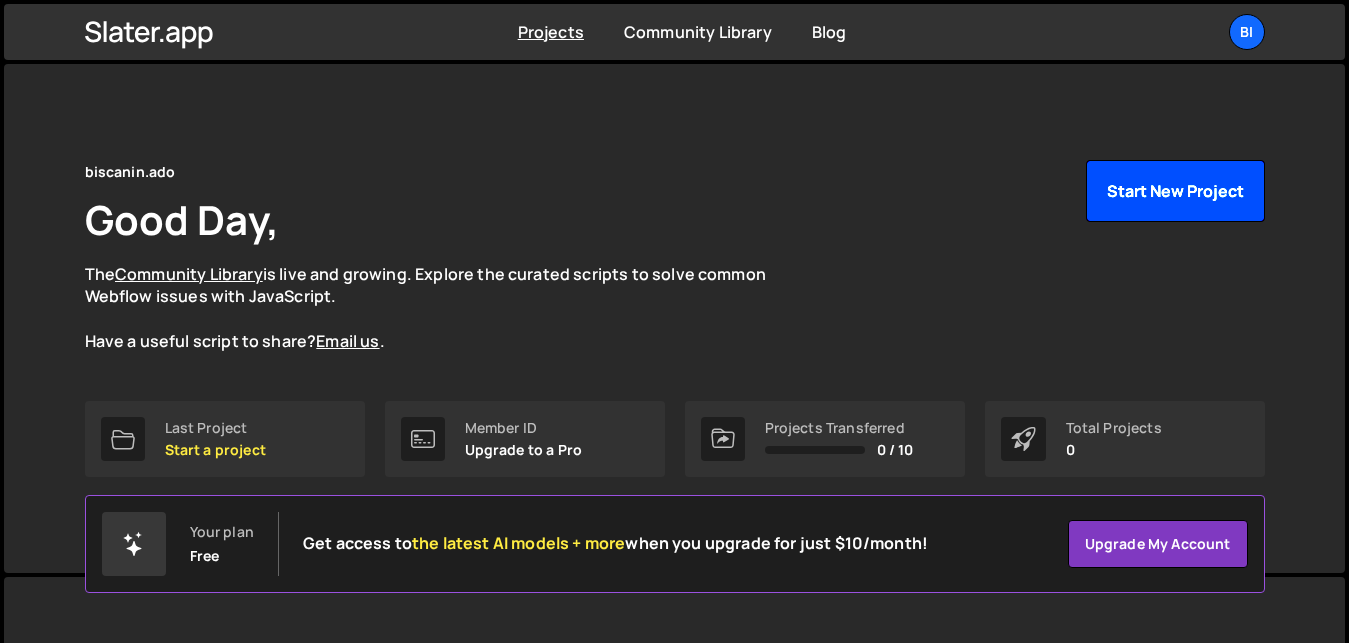 click on "Start New Project" at bounding box center [1175, 191] 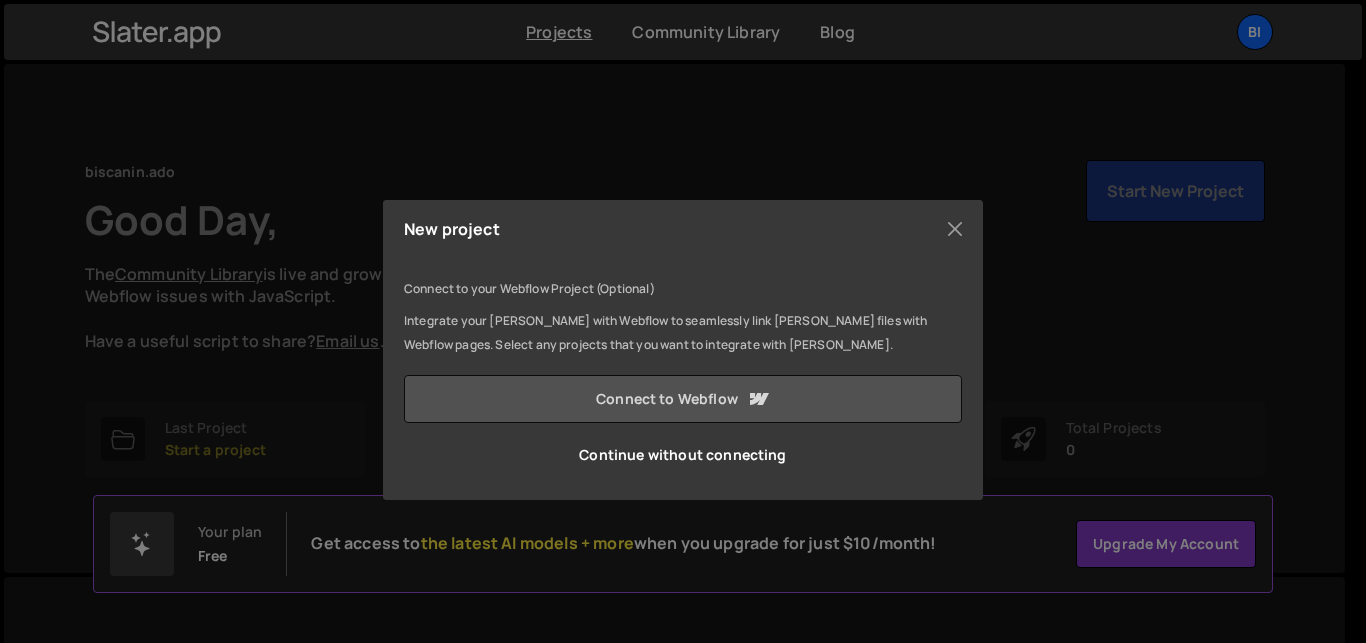 click on "Connect to Webflow" at bounding box center [683, 399] 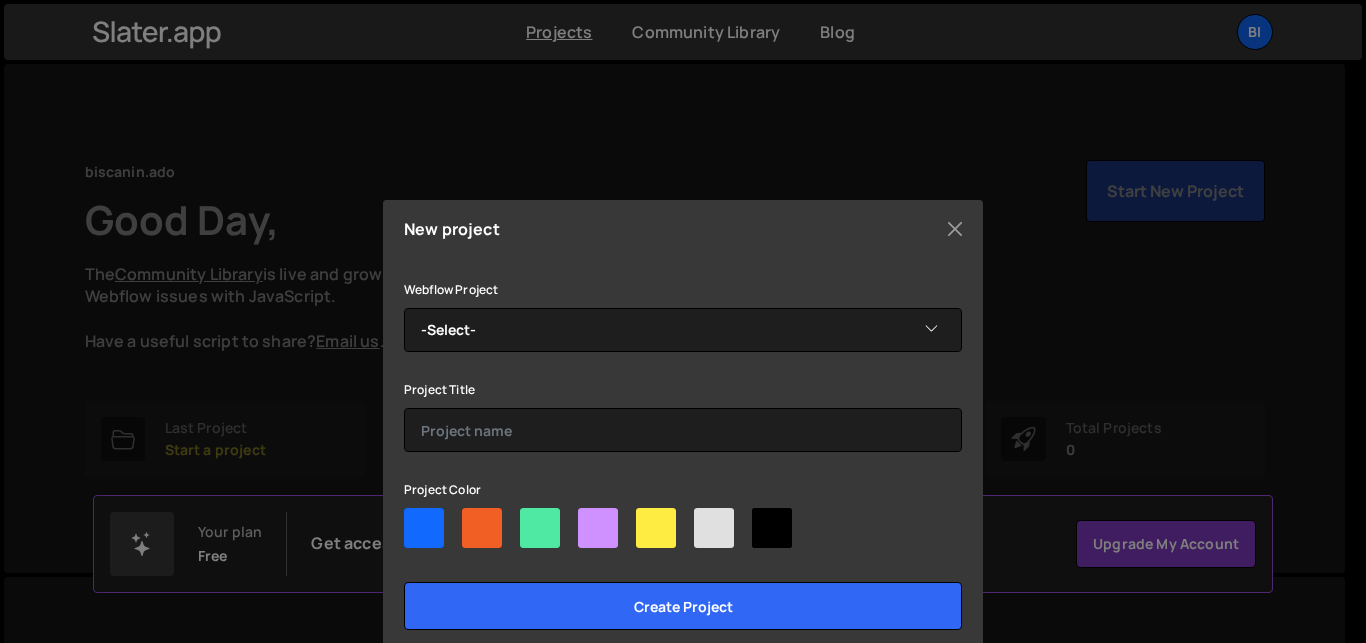 scroll, scrollTop: 0, scrollLeft: 0, axis: both 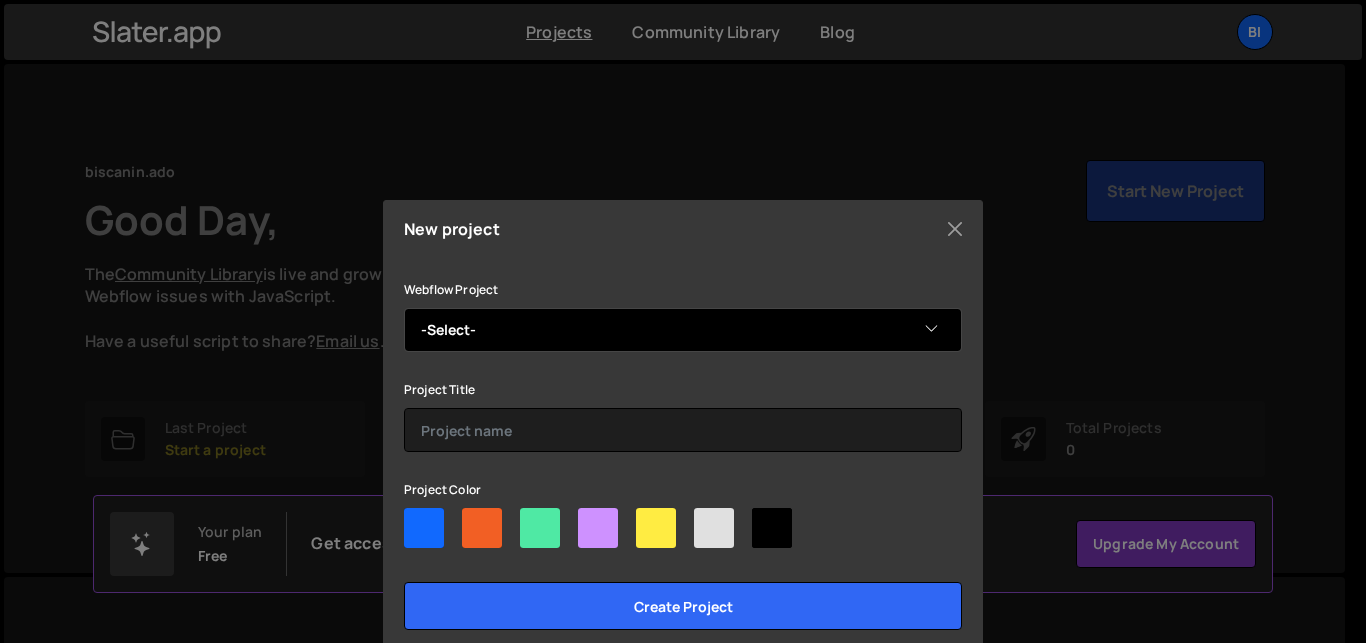 click on "-Select-
Ado's Dynamite Site" at bounding box center [683, 330] 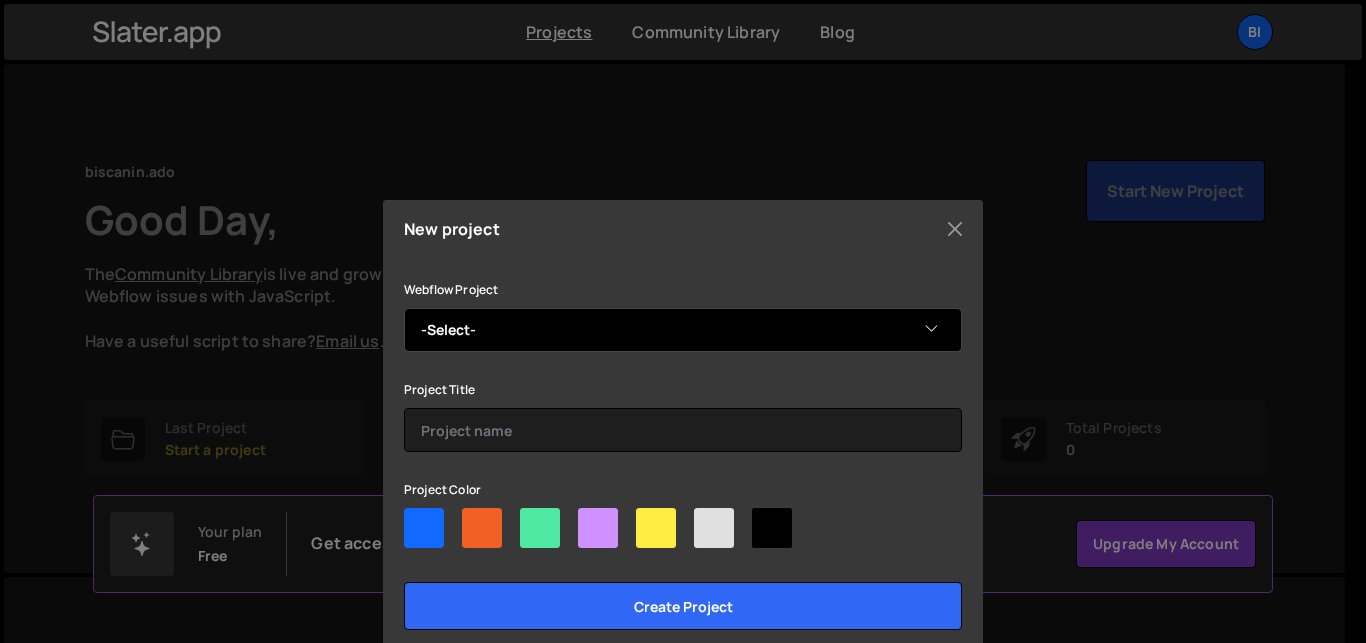 select on "63b61d7bd80d67d1ead7225d" 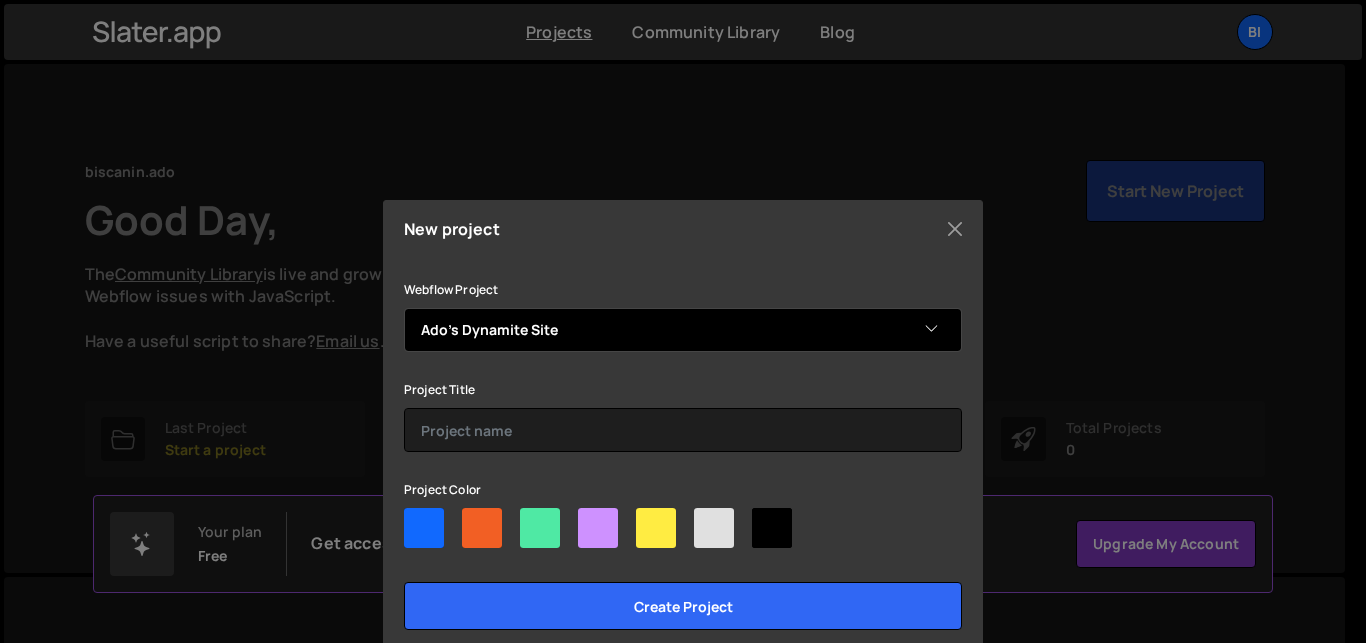 click on "Ado's Dynamite Site" at bounding box center (0, 0) 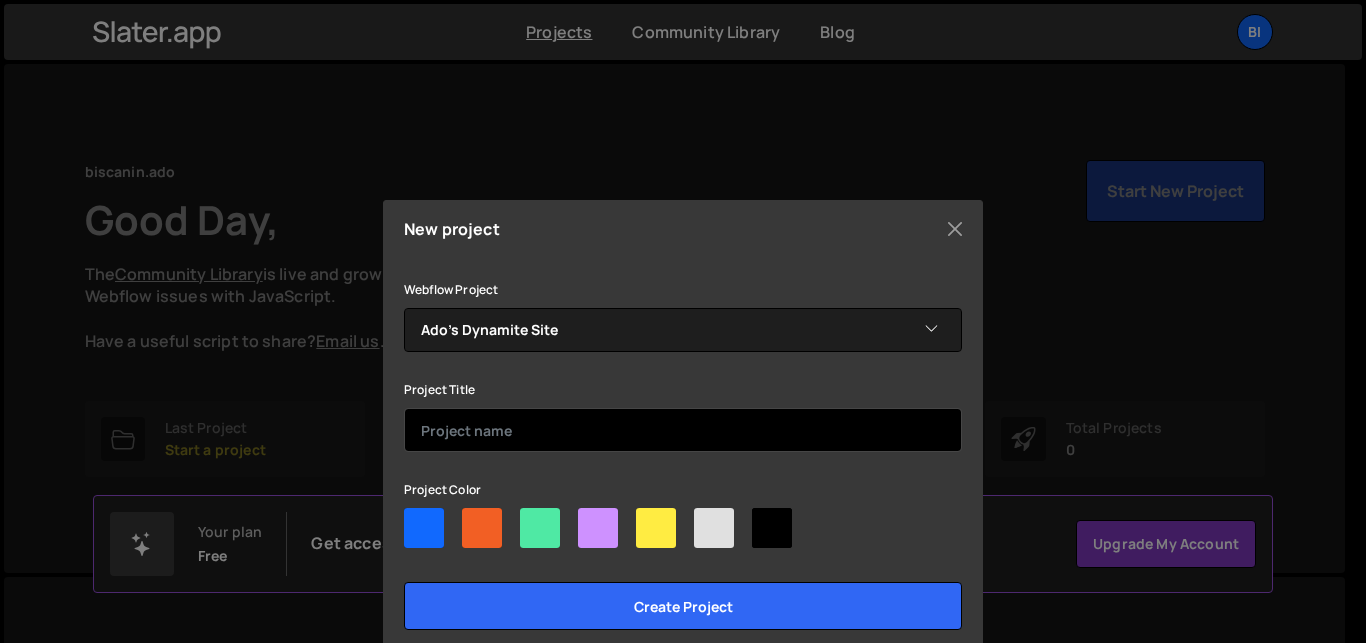 click at bounding box center [683, 430] 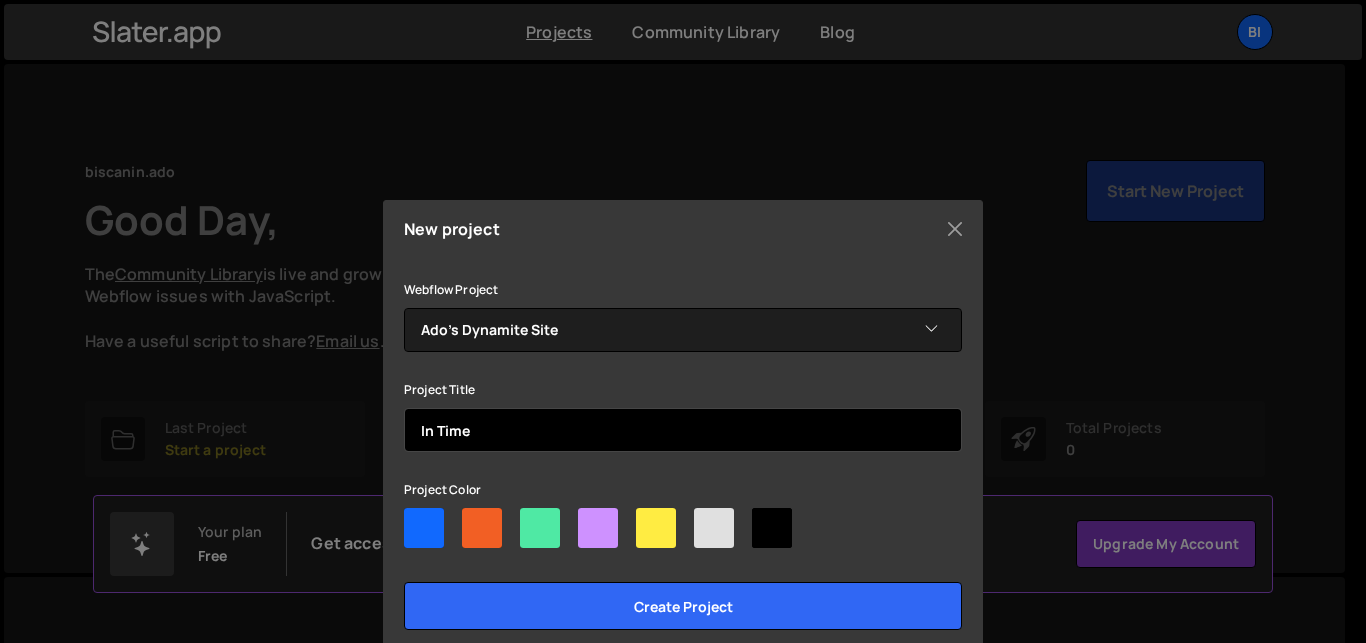 type on "In Time" 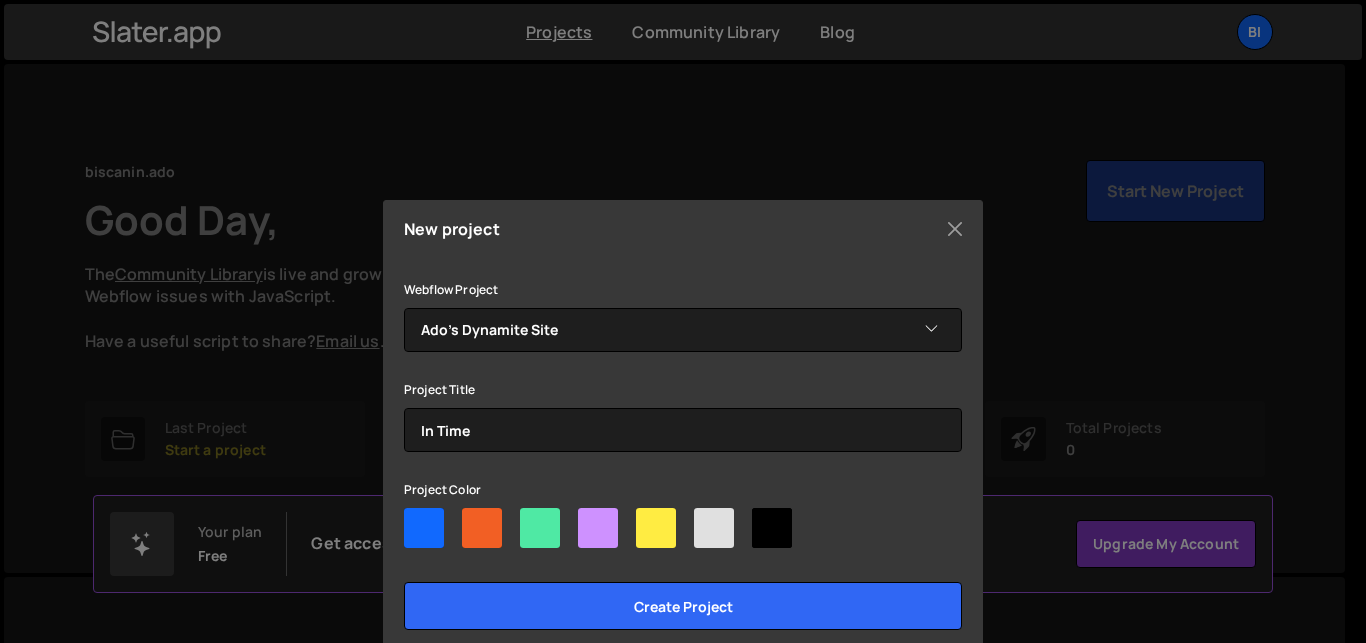 click at bounding box center (772, 528) 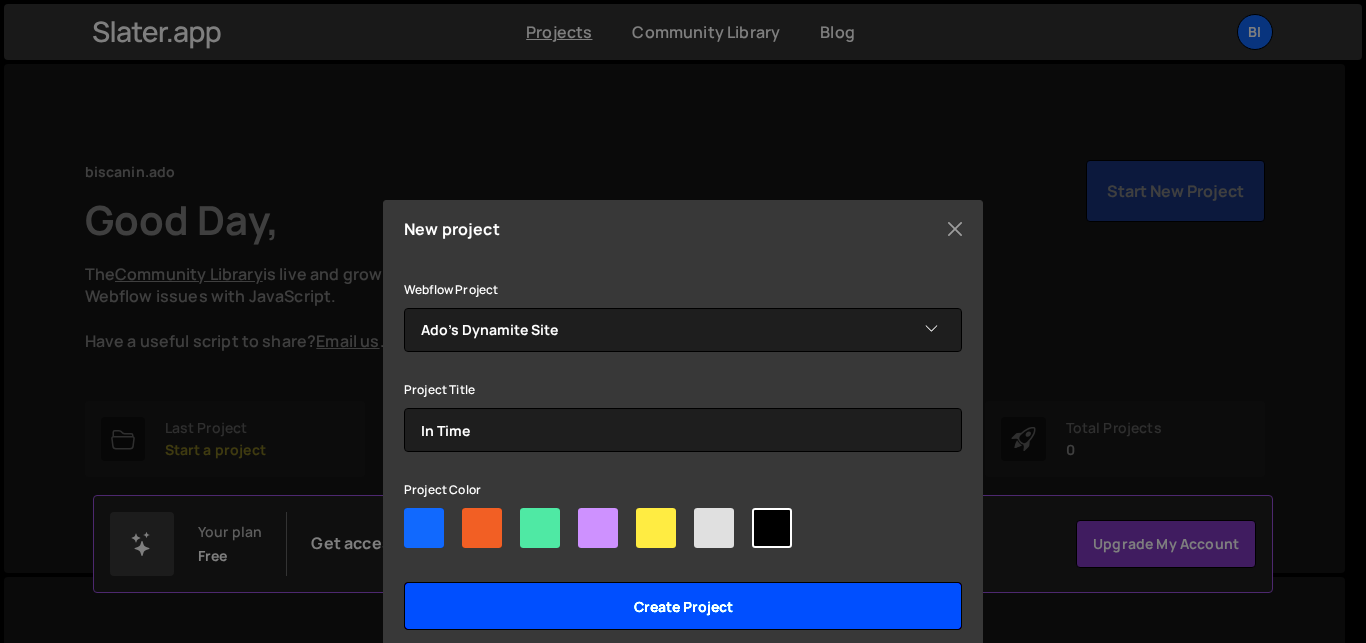 click on "Create project" at bounding box center (683, 606) 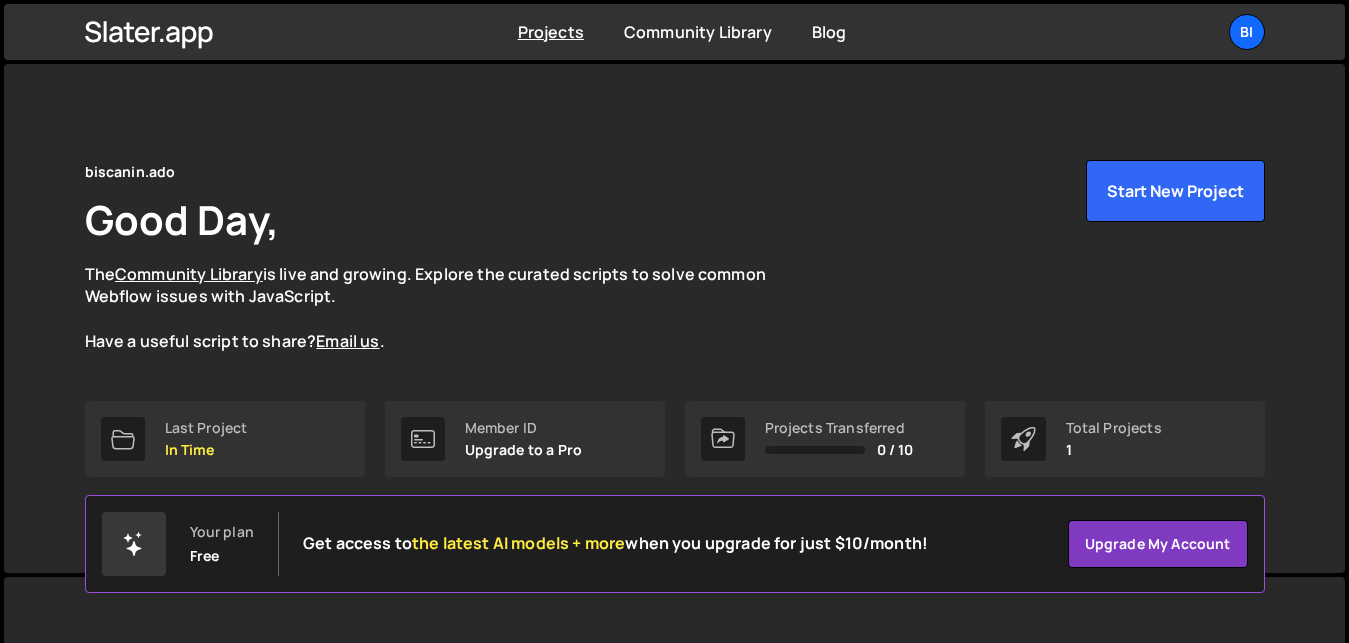 scroll, scrollTop: 0, scrollLeft: 0, axis: both 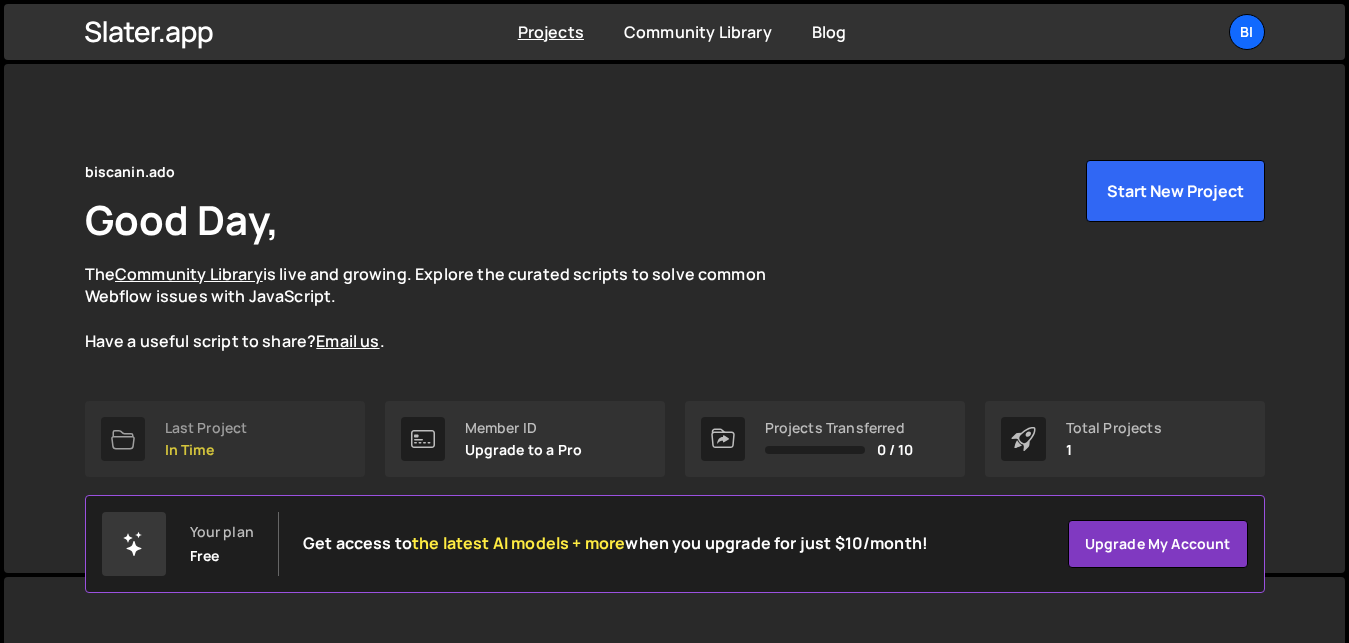 click on "Last Project" at bounding box center (206, 428) 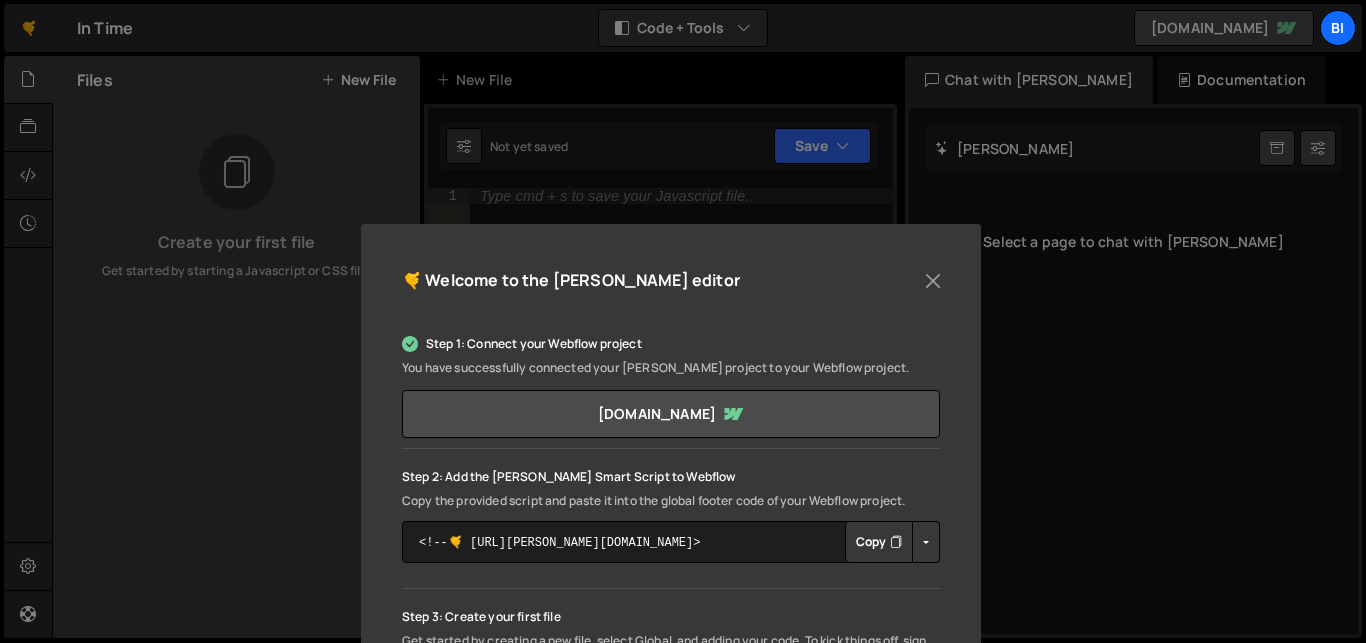 scroll, scrollTop: 0, scrollLeft: 0, axis: both 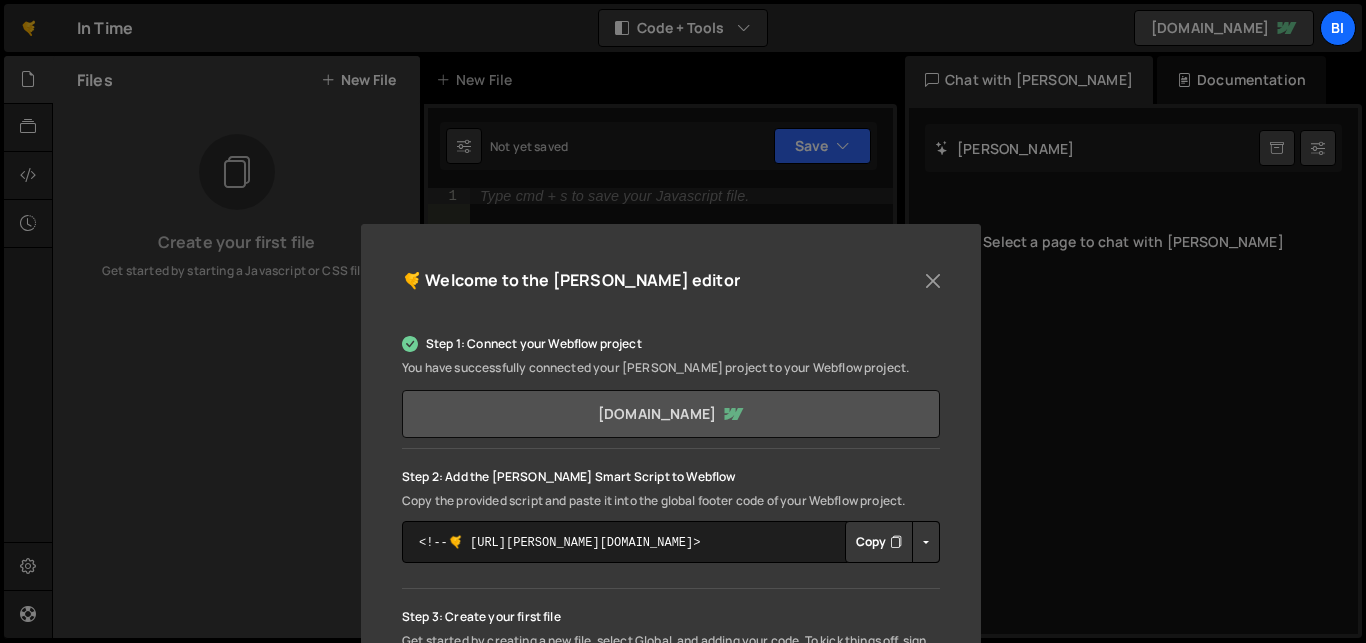 click on "ados-dynamite-site.webflow.io" at bounding box center [671, 414] 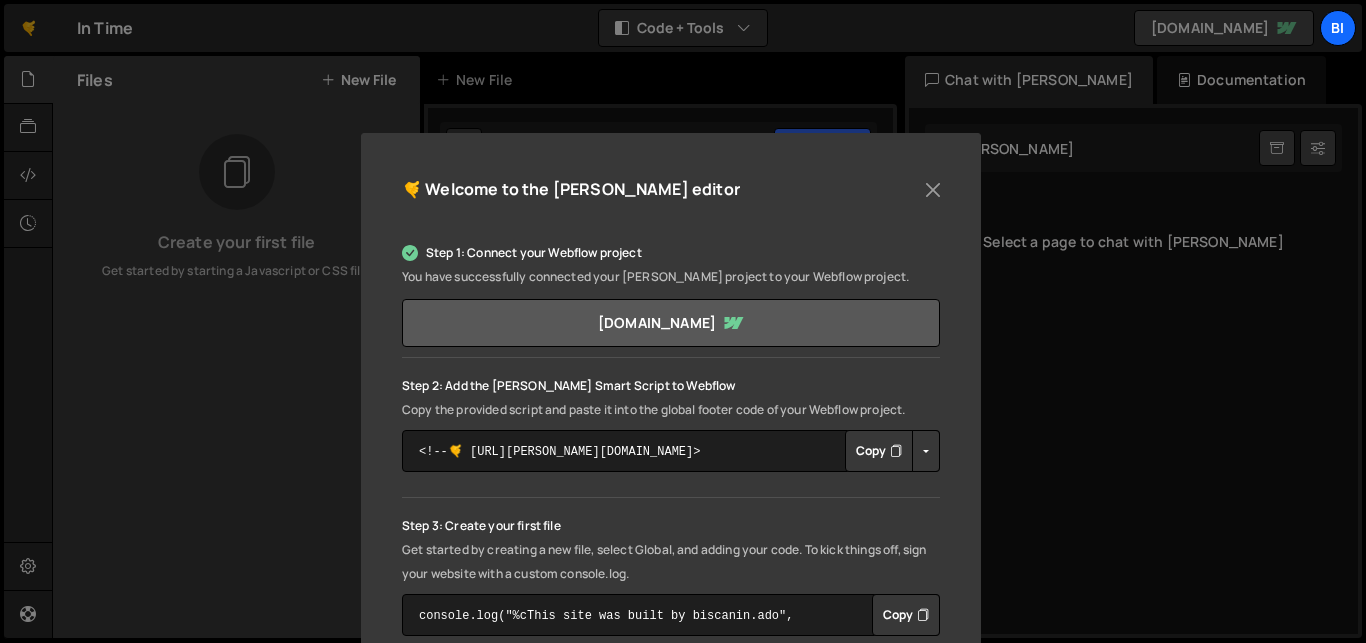 scroll, scrollTop: 264, scrollLeft: 0, axis: vertical 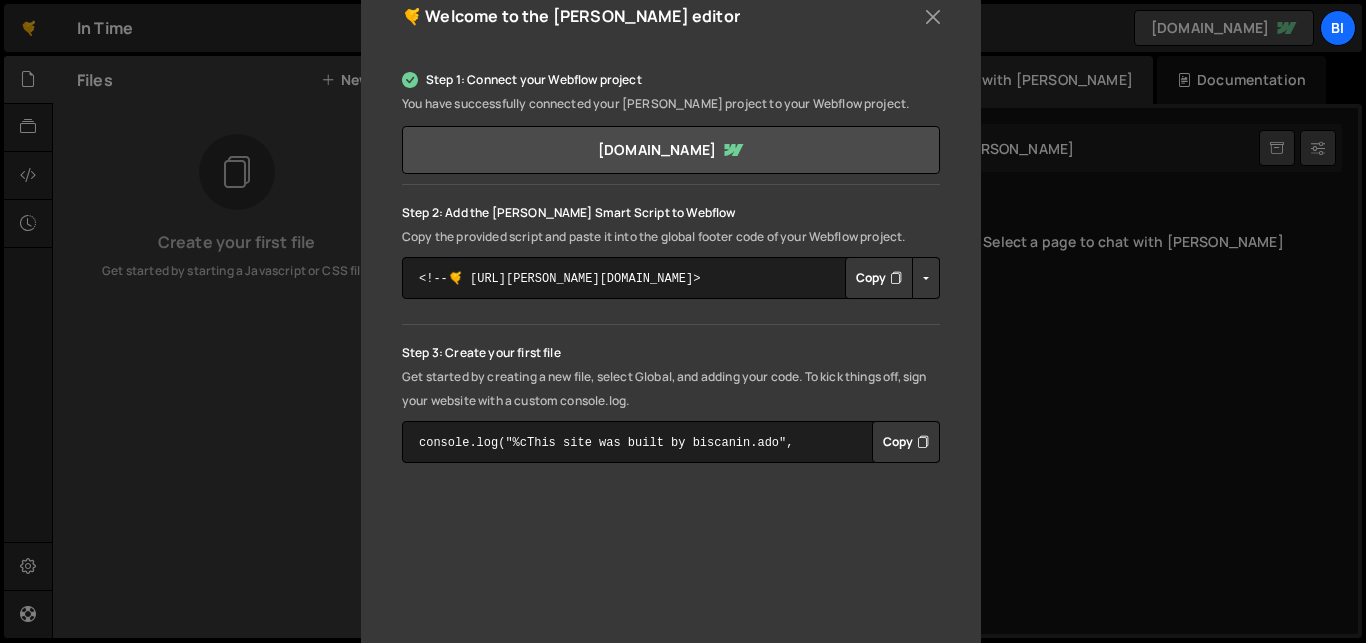 click at bounding box center [926, 278] 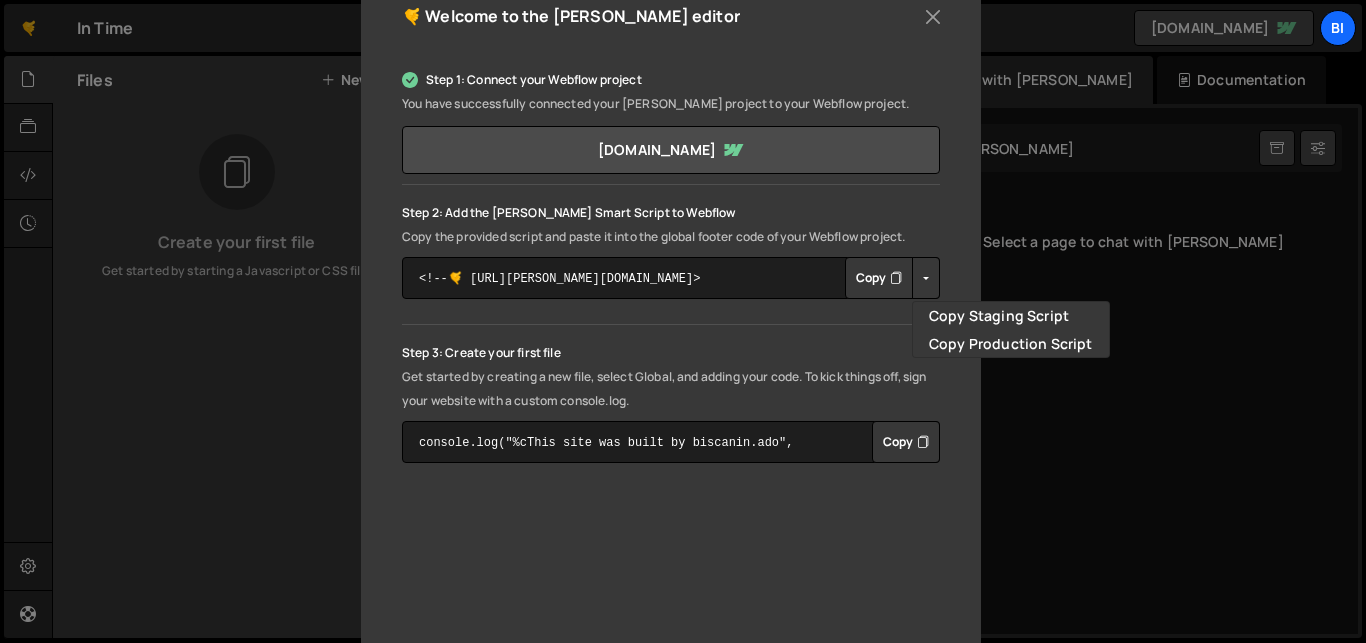 click at bounding box center (926, 278) 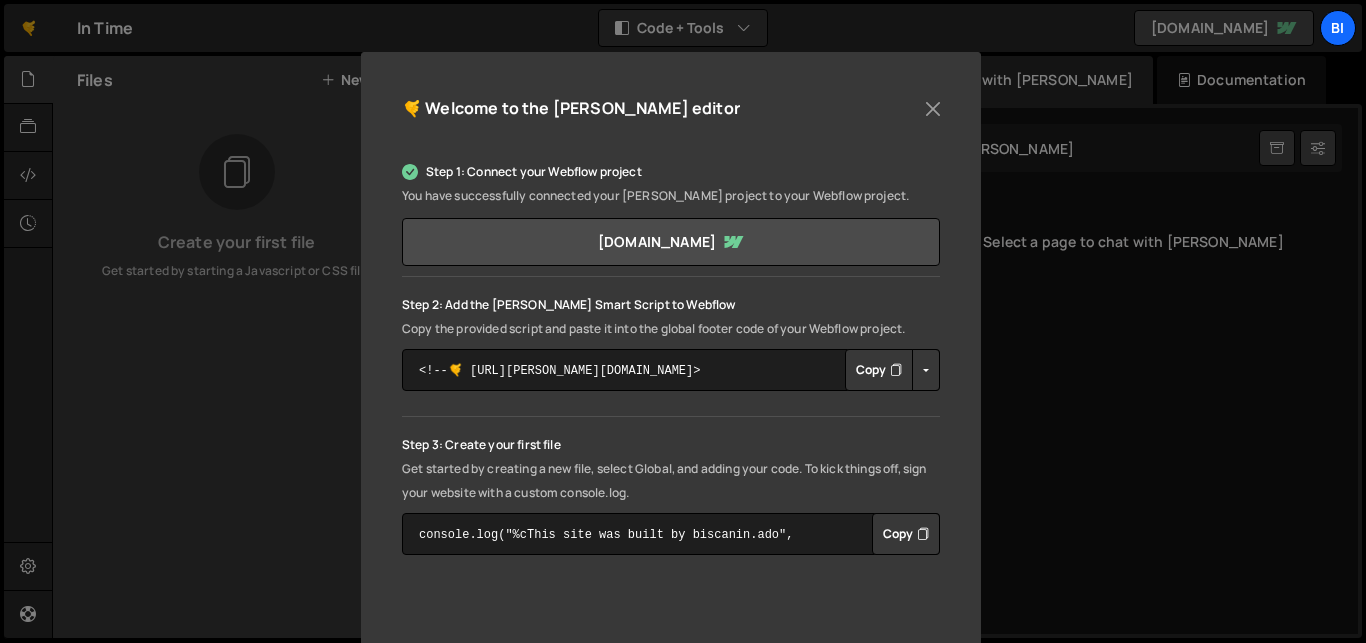scroll, scrollTop: 132, scrollLeft: 0, axis: vertical 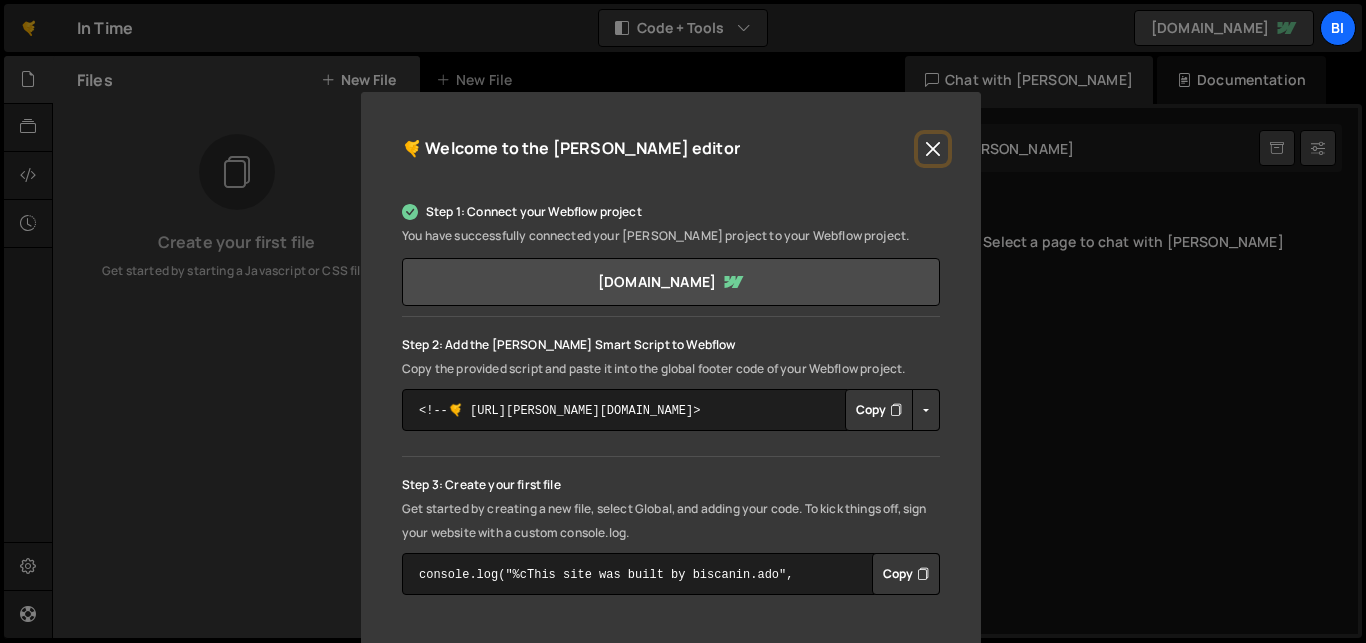 click at bounding box center (933, 149) 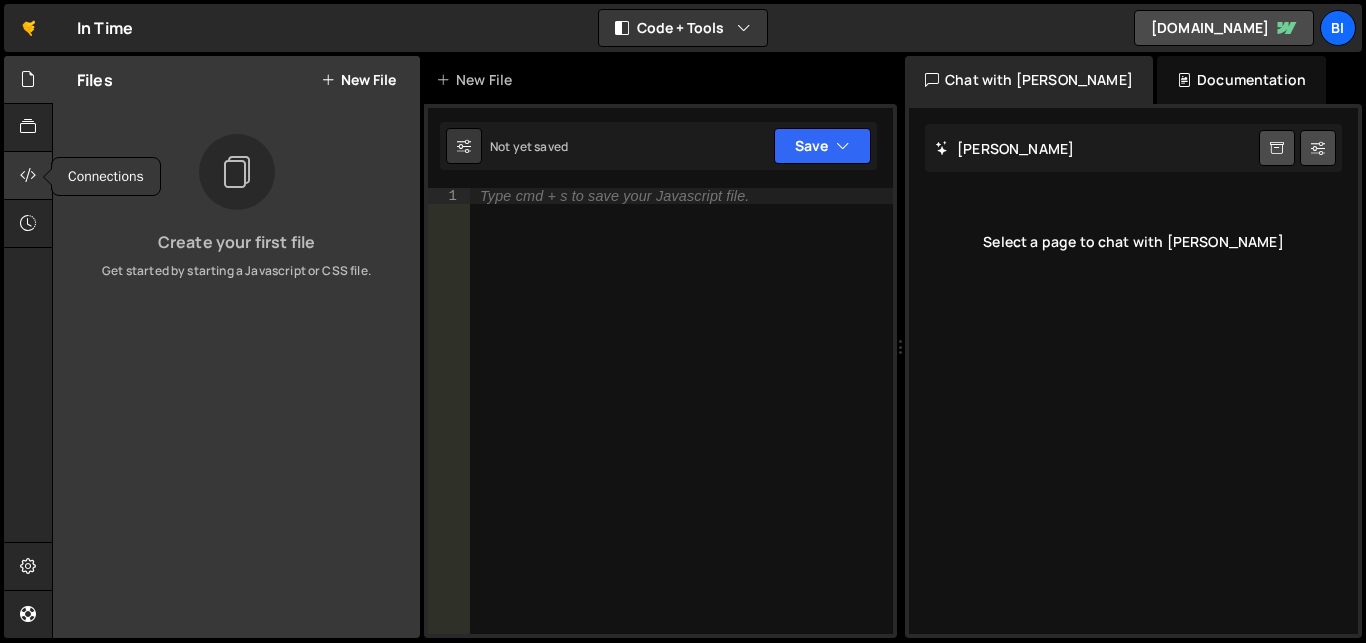 click at bounding box center (28, 175) 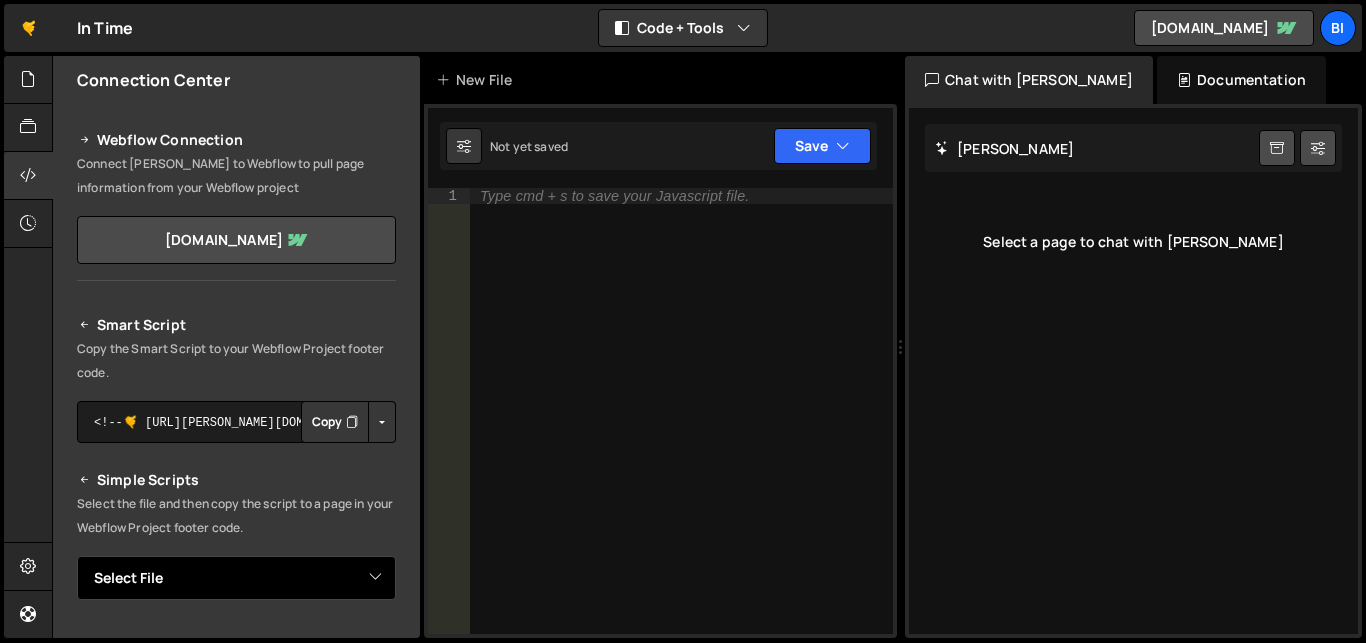 click on "Select File" at bounding box center (236, 578) 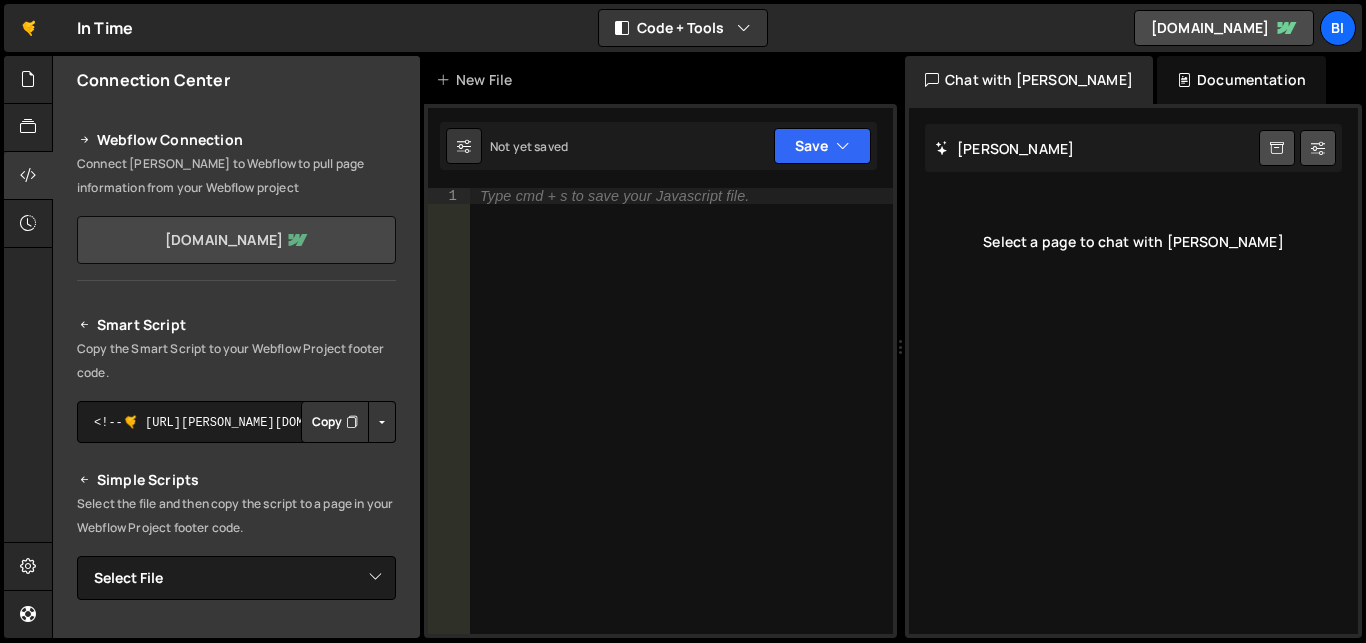click on "[DOMAIN_NAME]" at bounding box center (236, 240) 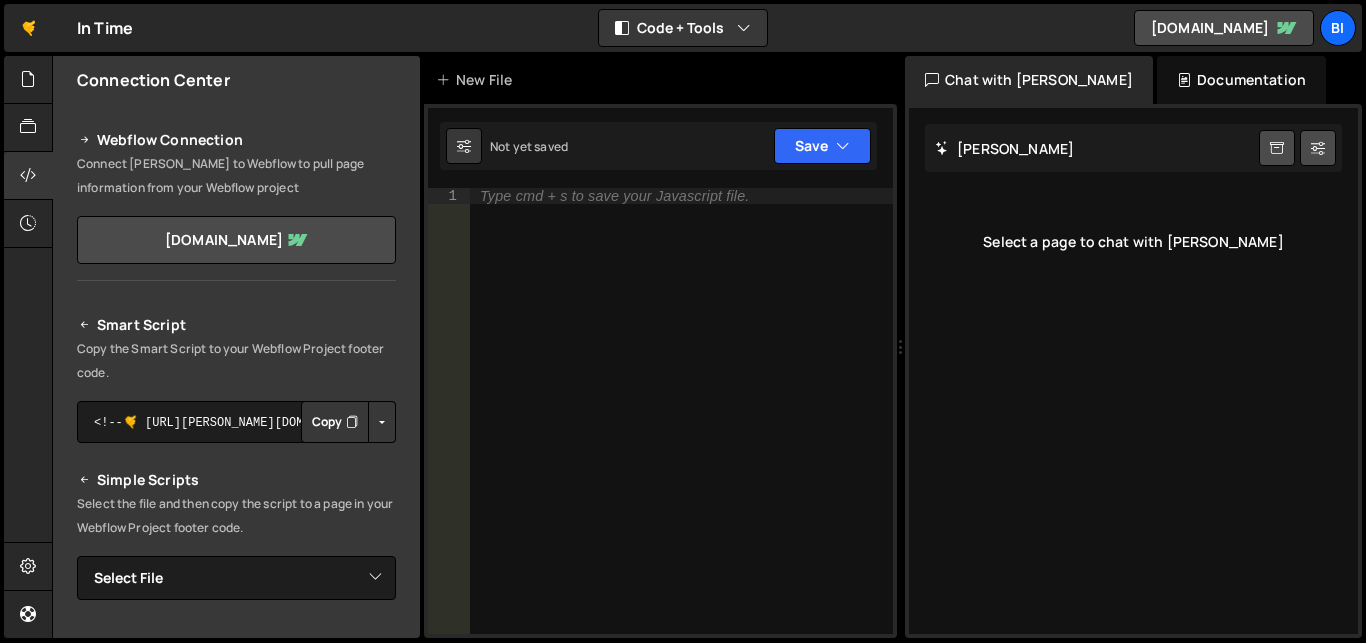 type 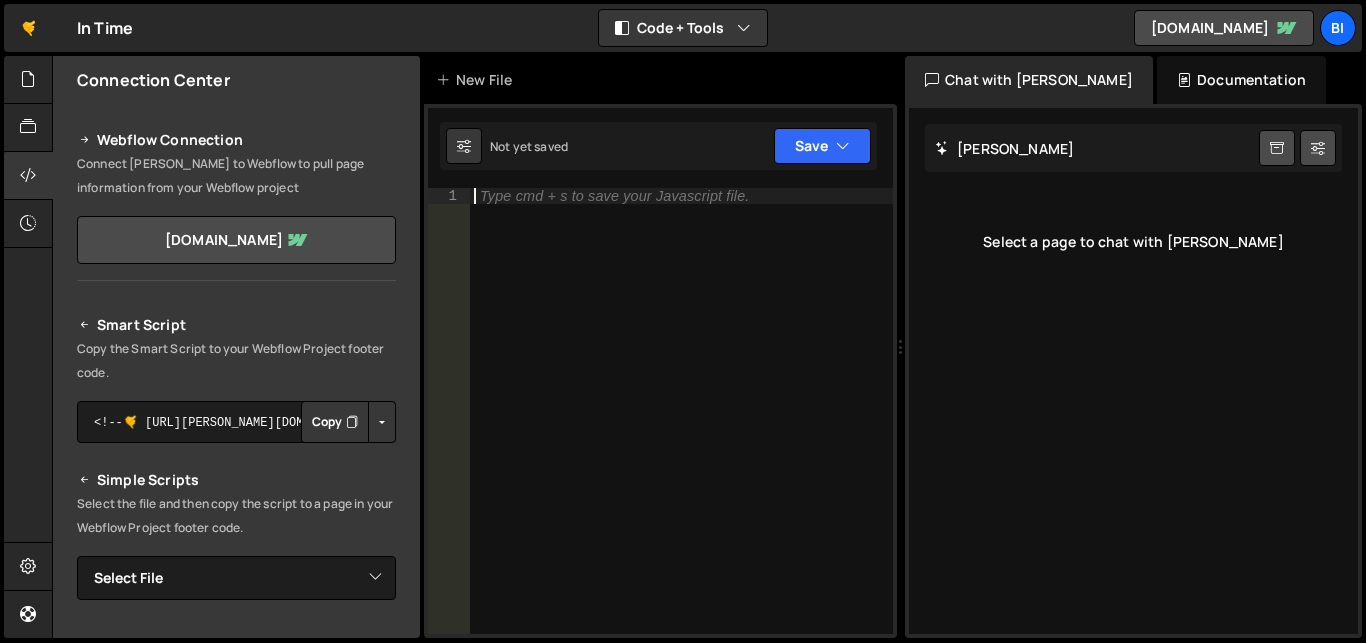 click on "Type cmd + s to save your Javascript file." at bounding box center (681, 427) 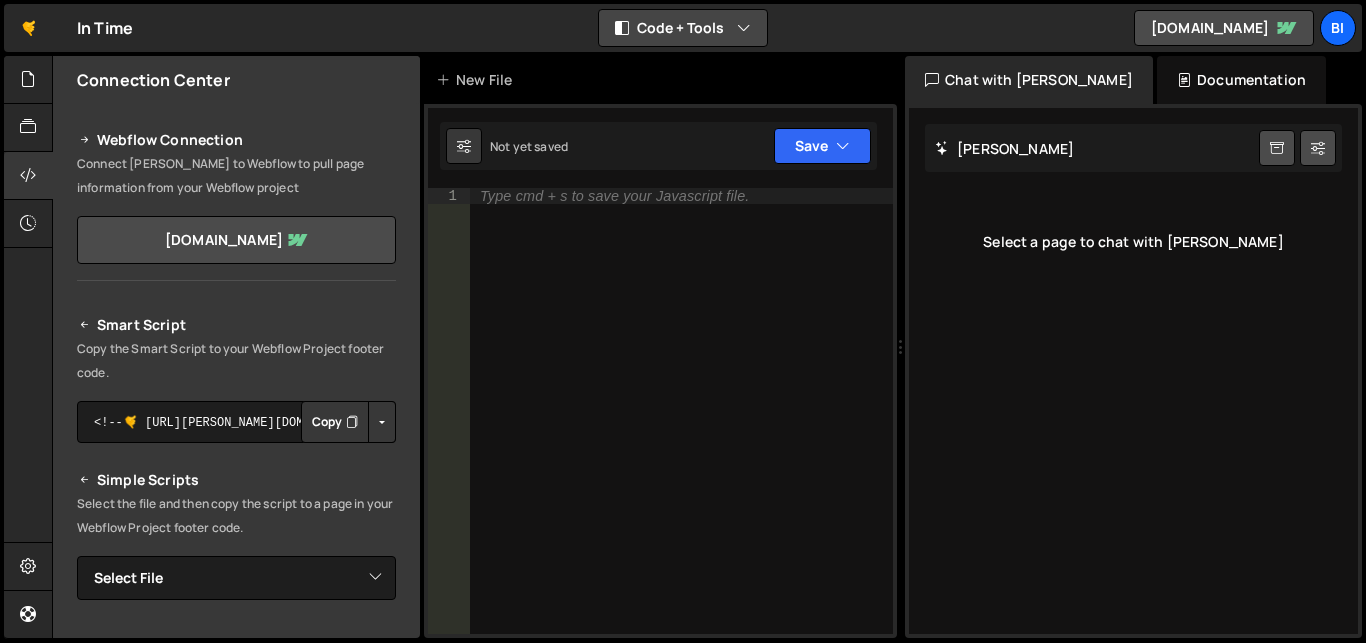 click at bounding box center [744, 28] 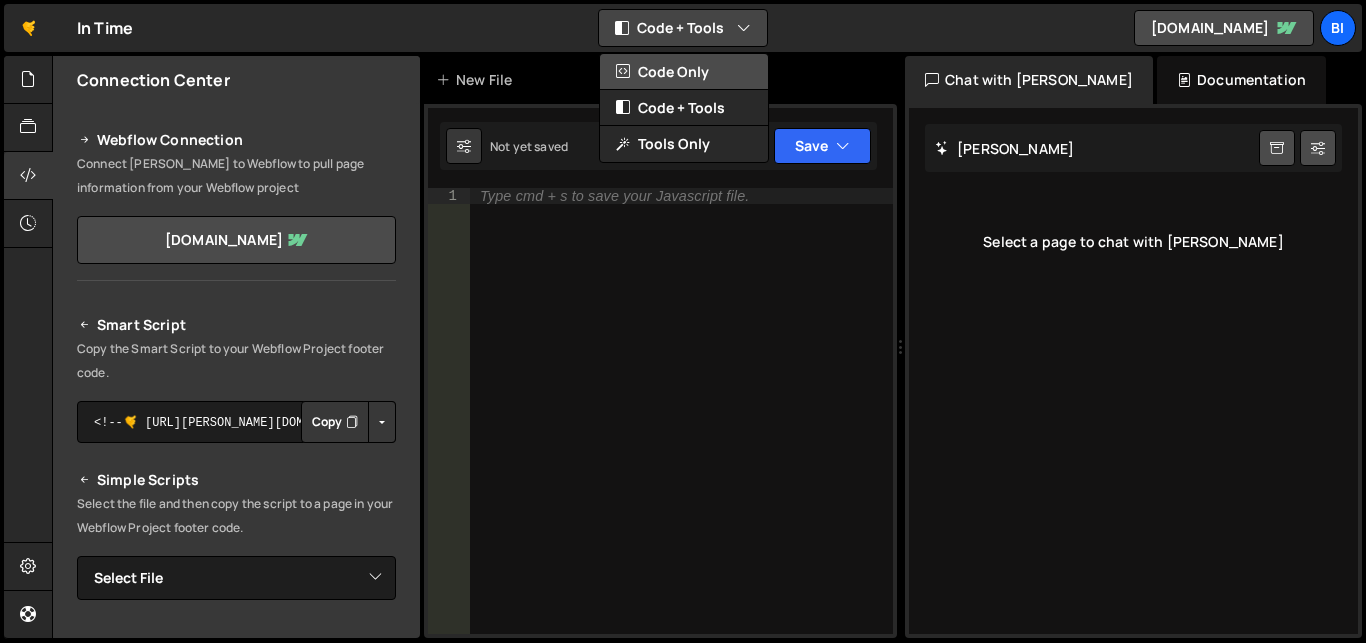 click on "Code Only" at bounding box center [684, 72] 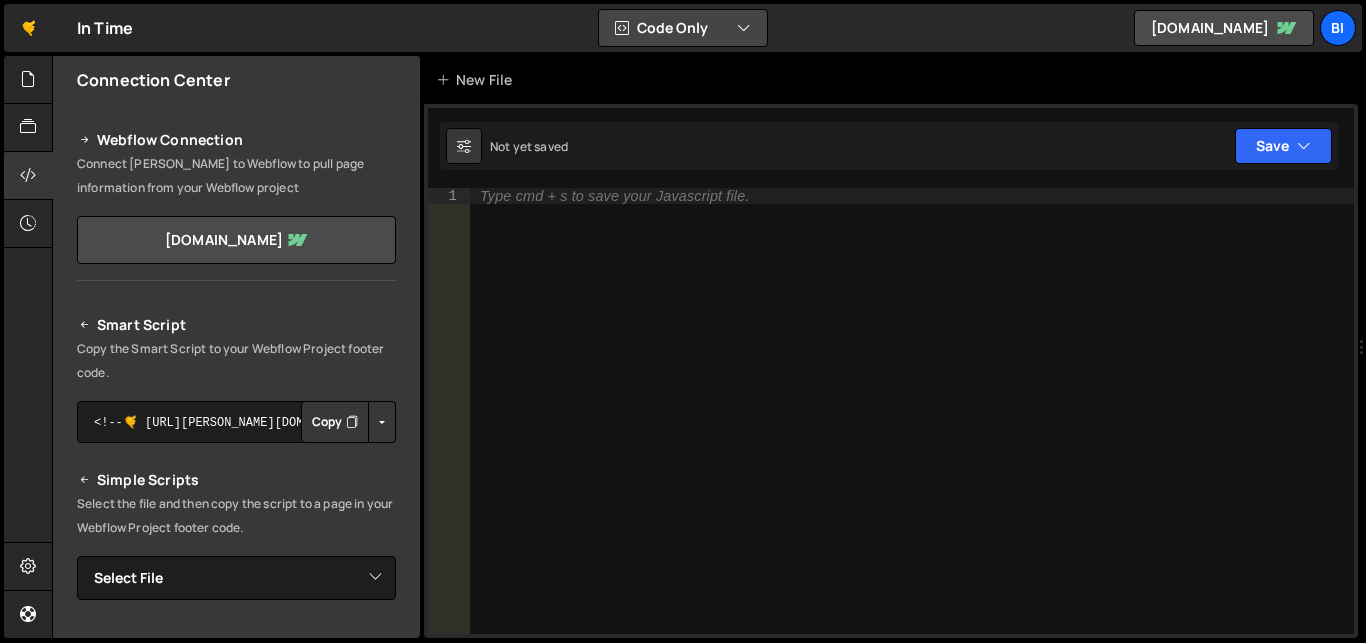 click at bounding box center (744, 28) 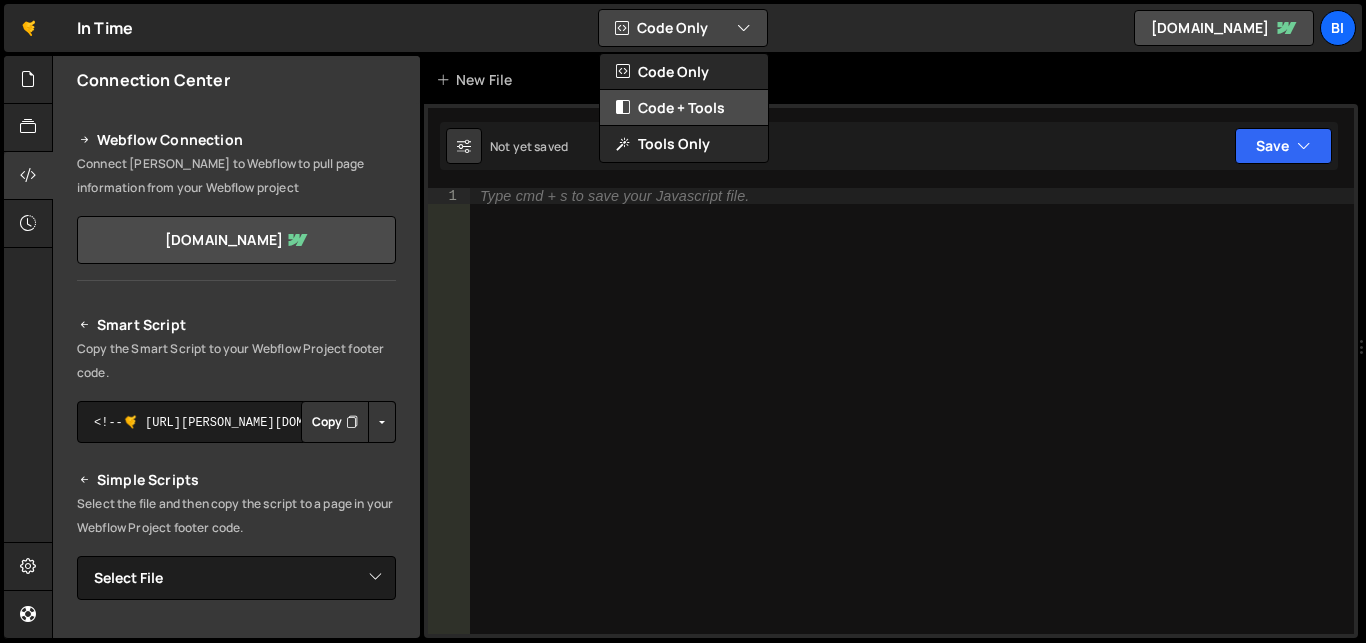 click on "Code + Tools" at bounding box center (684, 108) 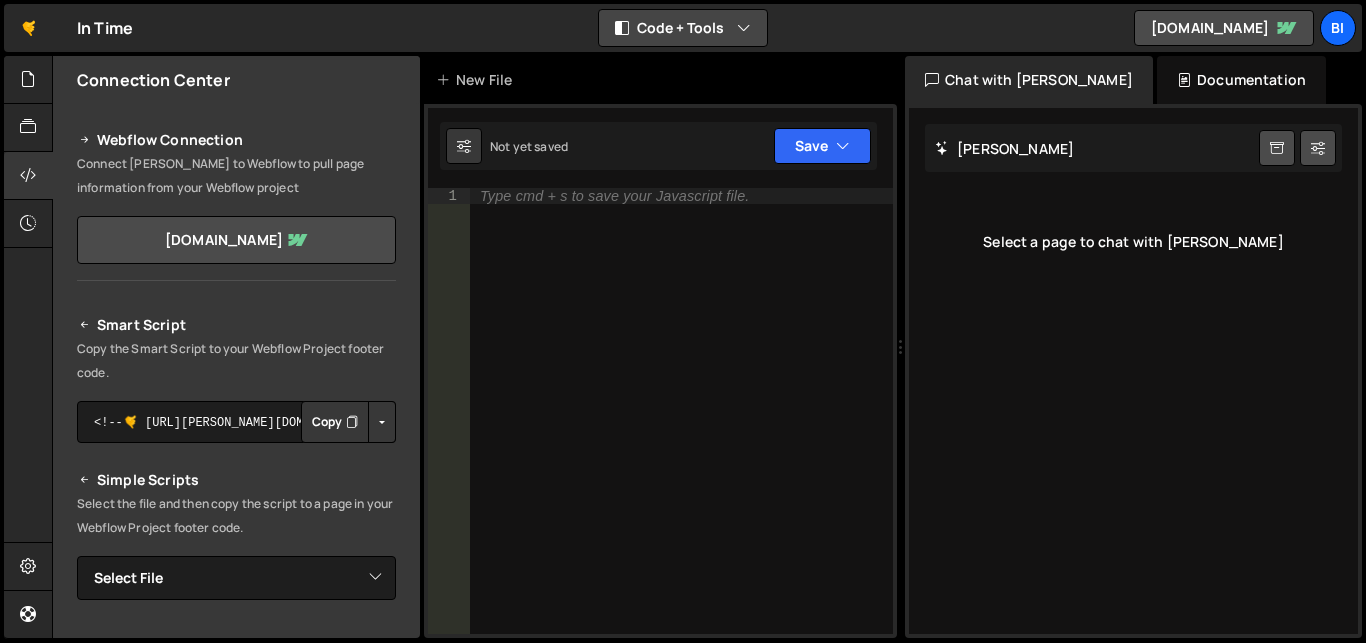 click at bounding box center [744, 28] 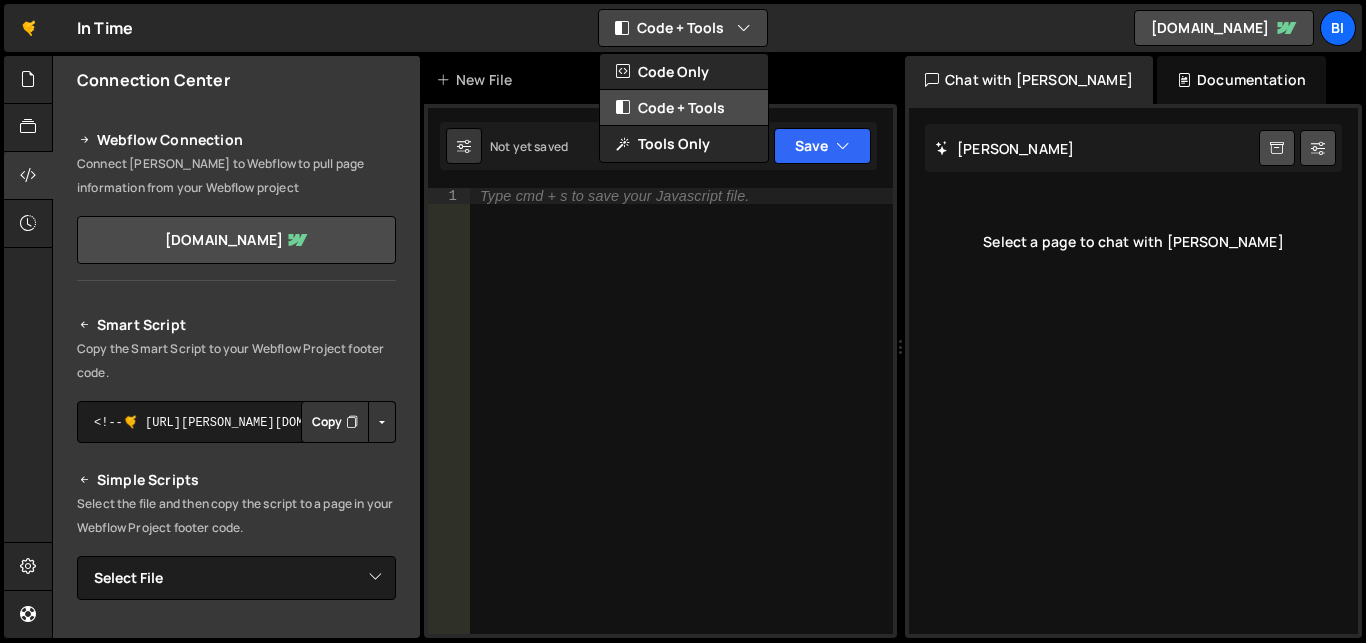 click on "Code + Tools" at bounding box center [684, 108] 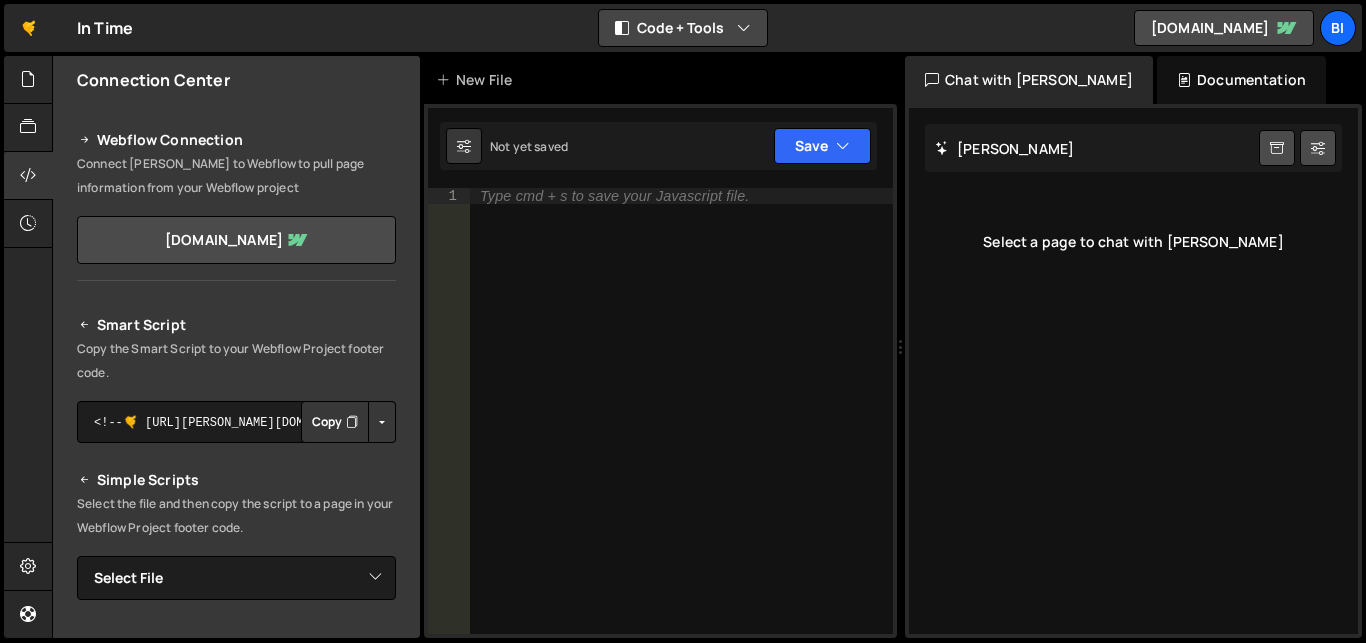 click on "Code + Tools" at bounding box center [683, 28] 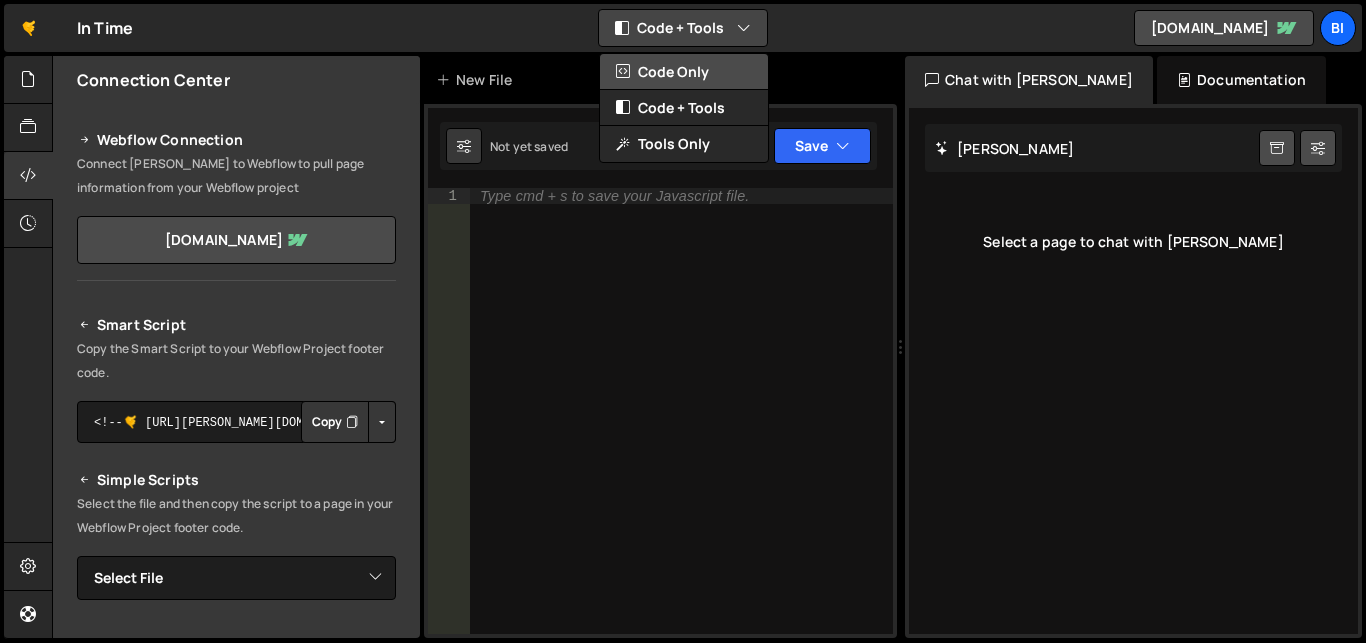 click on "Code Only" at bounding box center [684, 72] 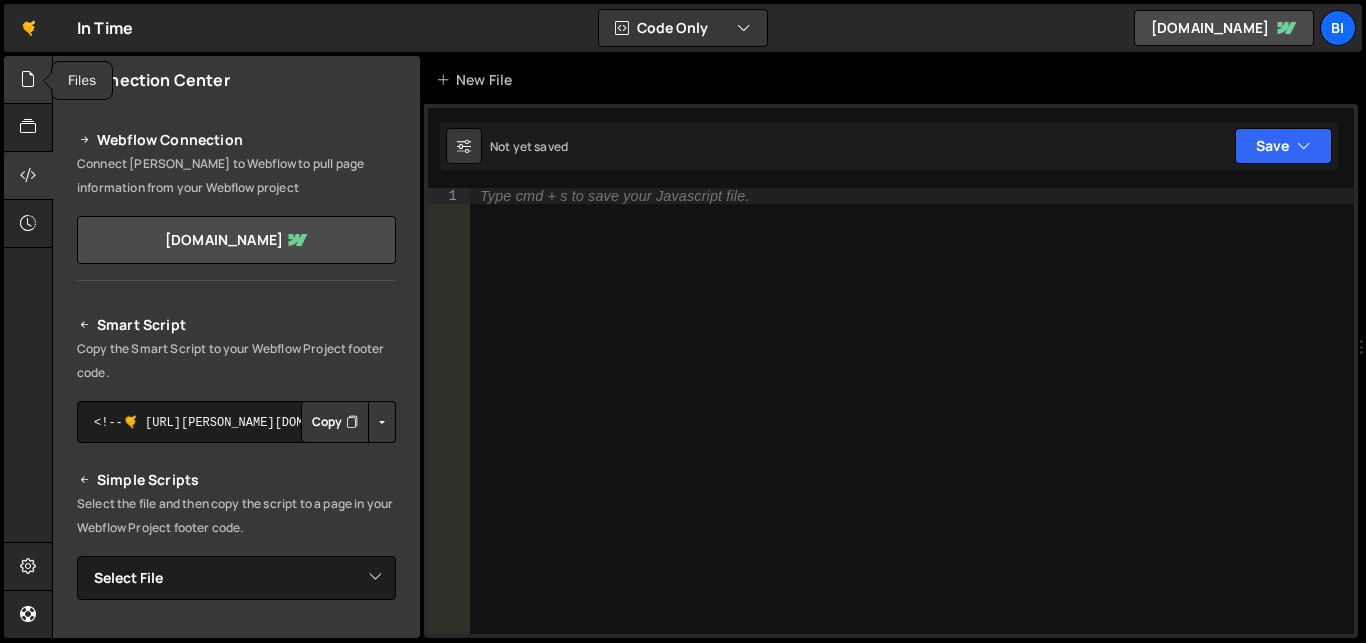 click at bounding box center [28, 79] 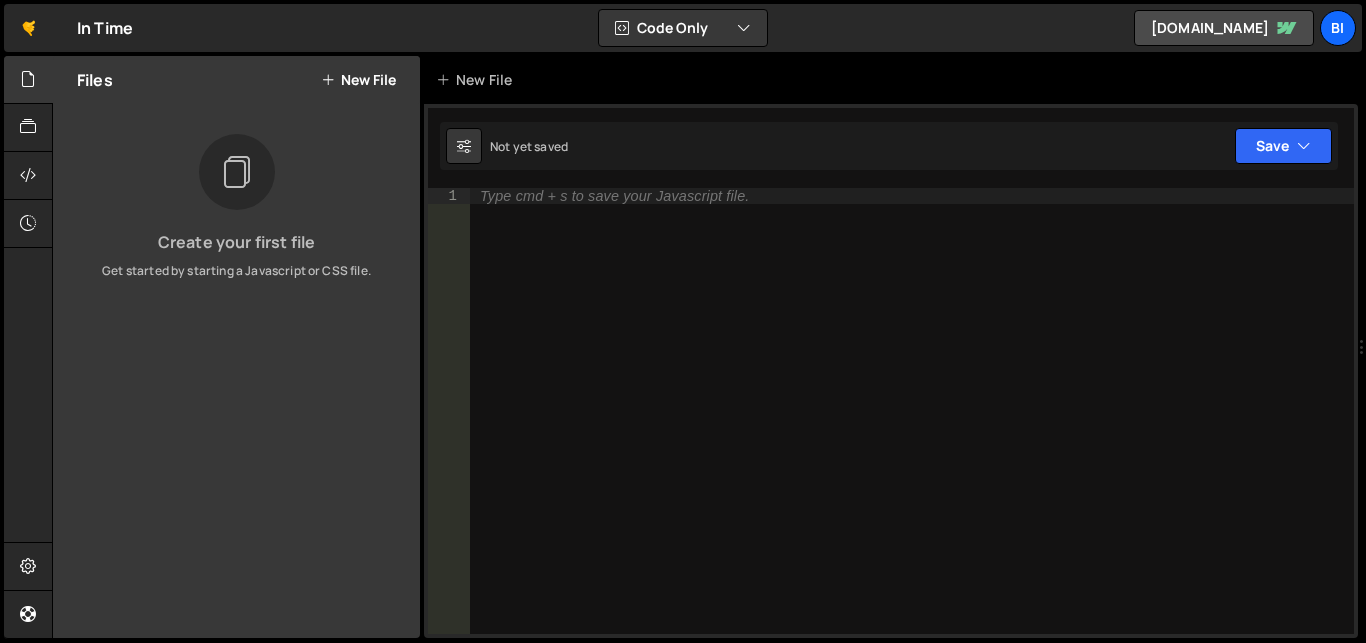 click at bounding box center (328, 80) 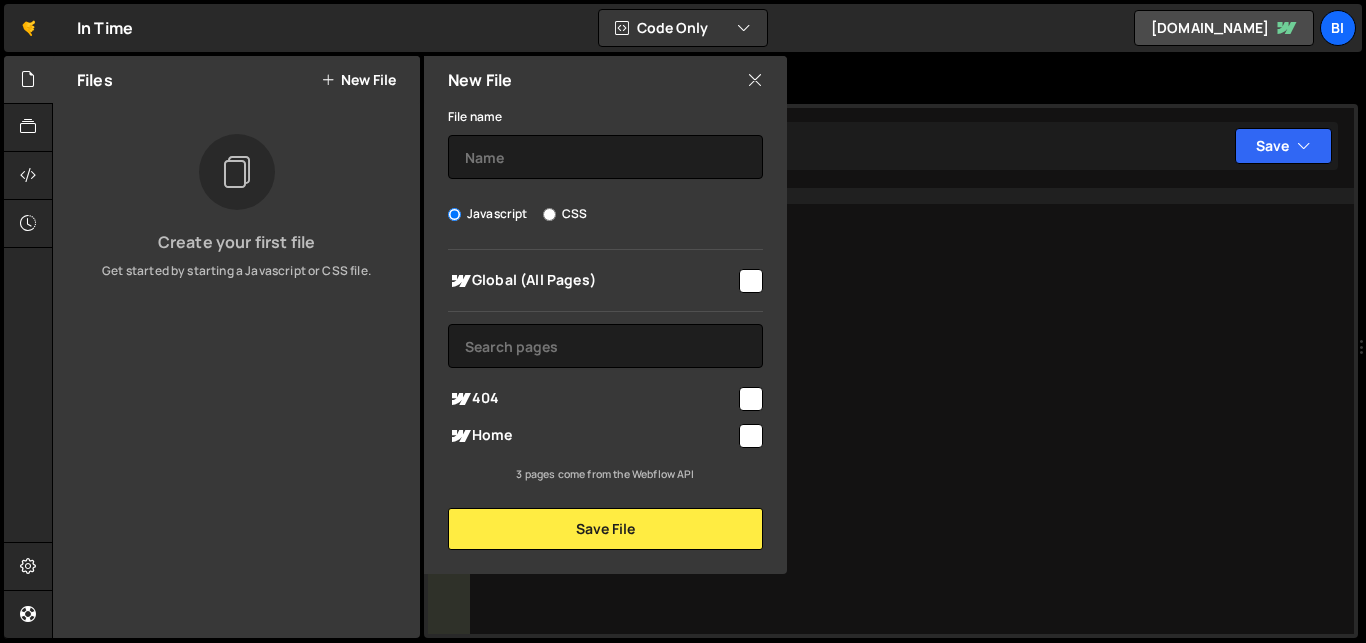 click on "CSS" at bounding box center (549, 214) 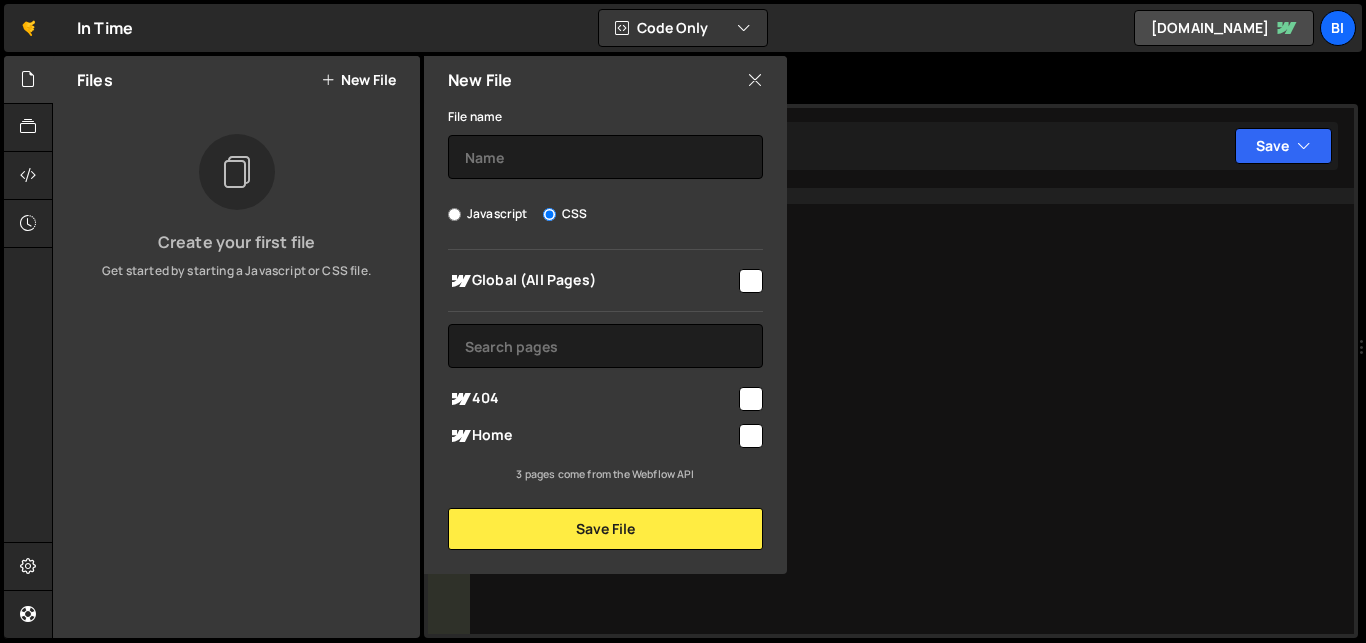 click on "Home" at bounding box center (592, 436) 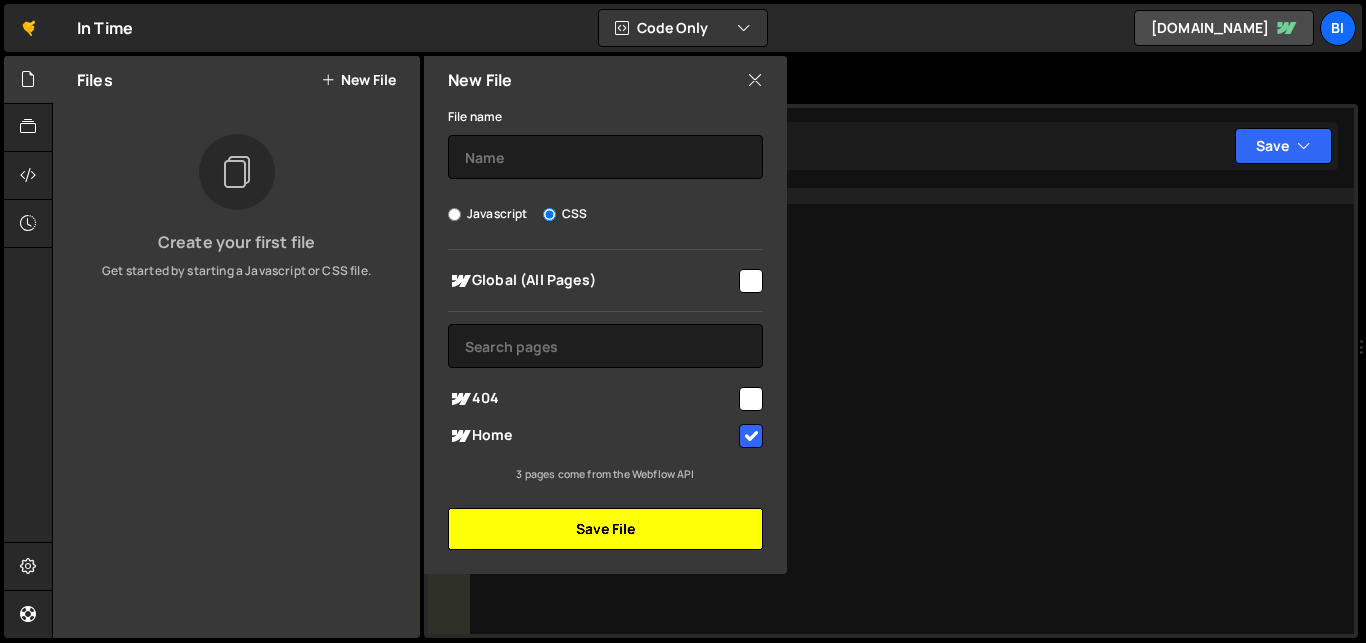 click on "Save File" at bounding box center (605, 529) 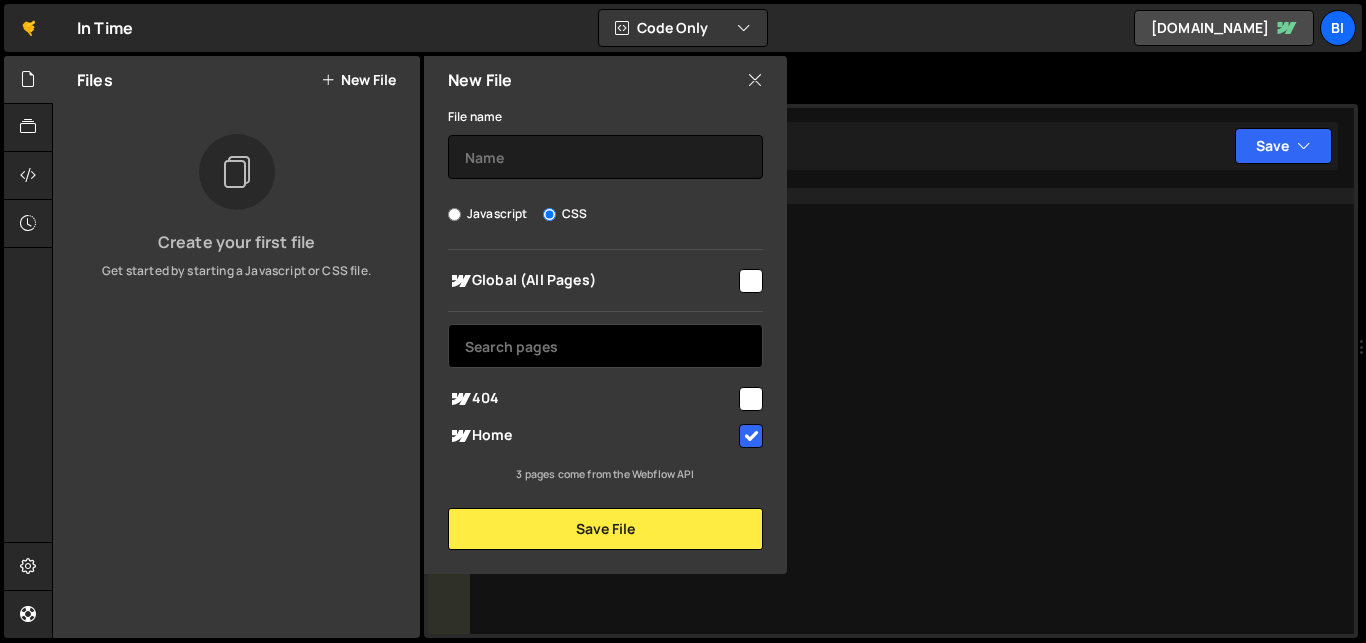 click at bounding box center [605, 346] 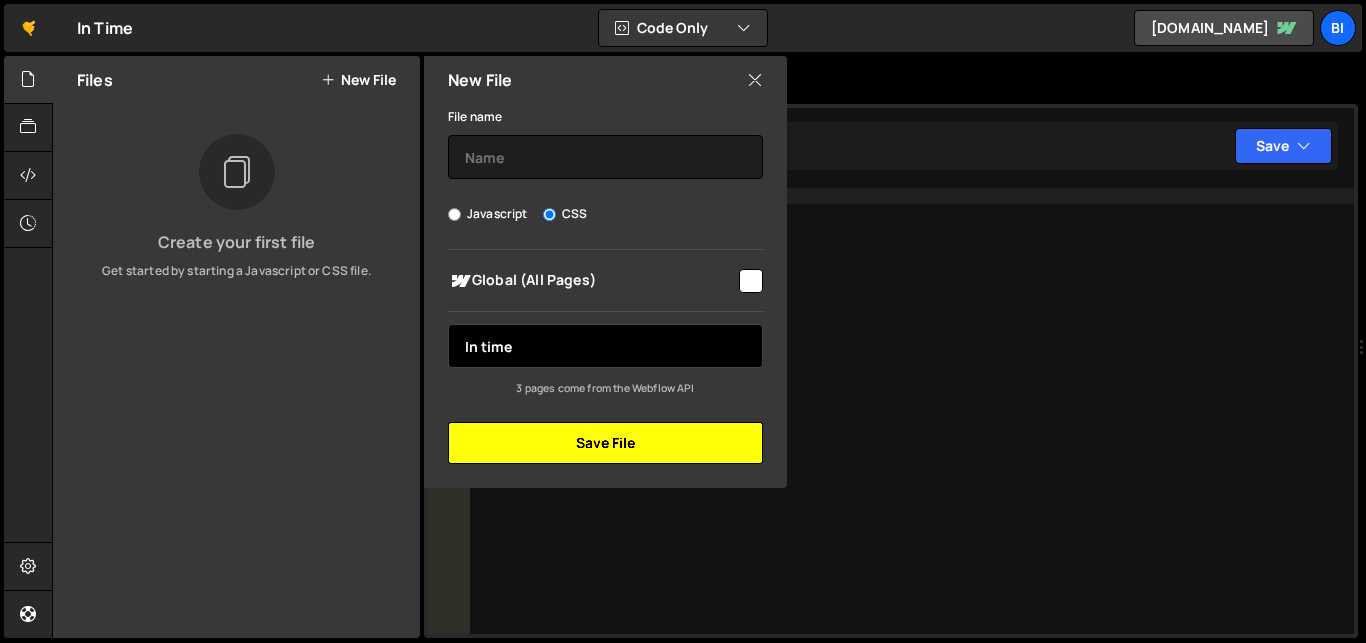 type on "In time" 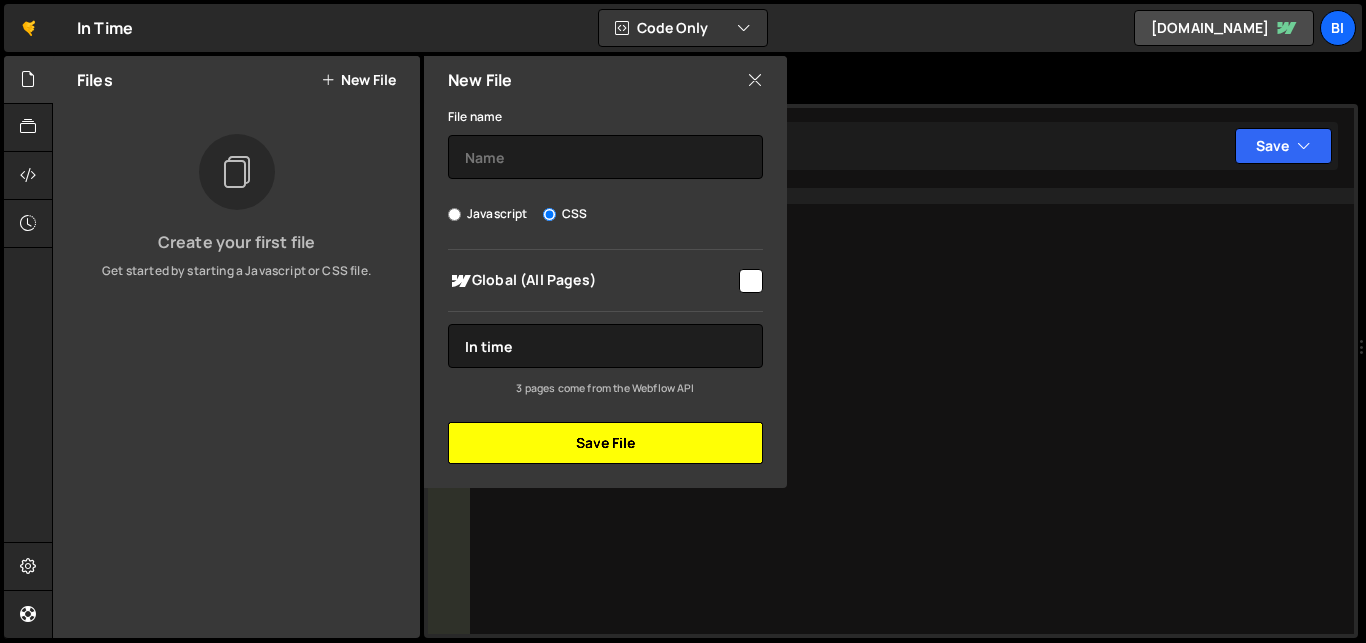 click on "Save File" at bounding box center (605, 443) 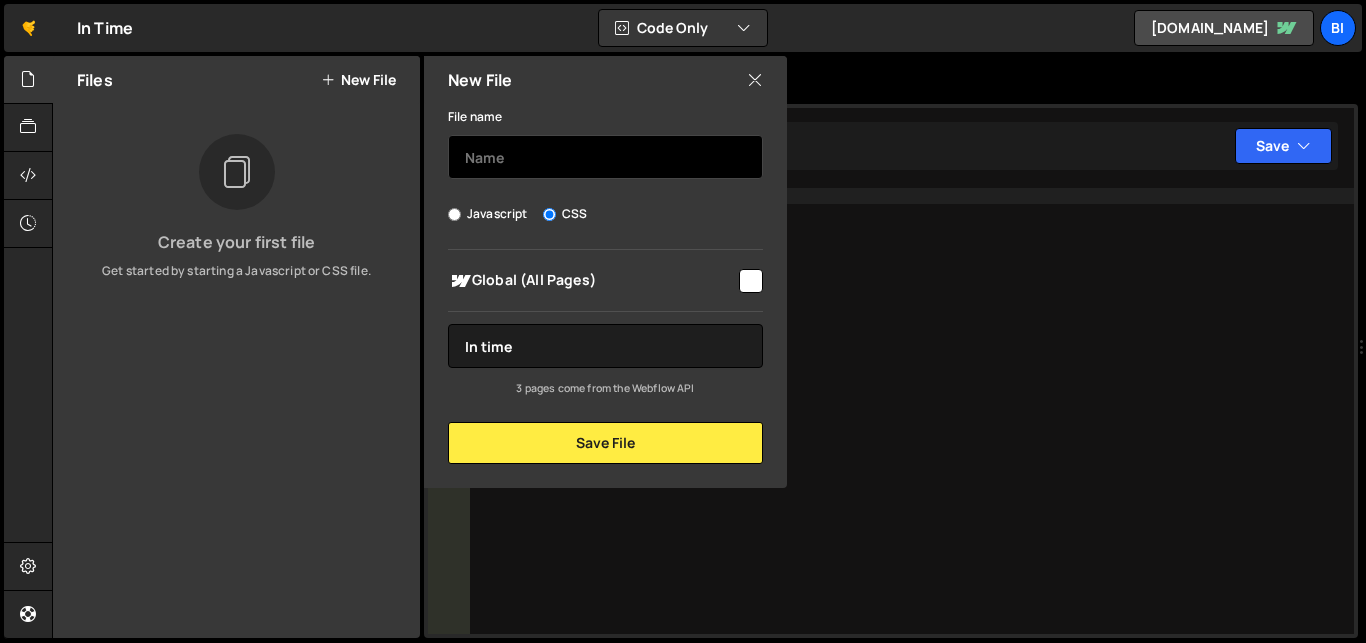 click at bounding box center (605, 157) 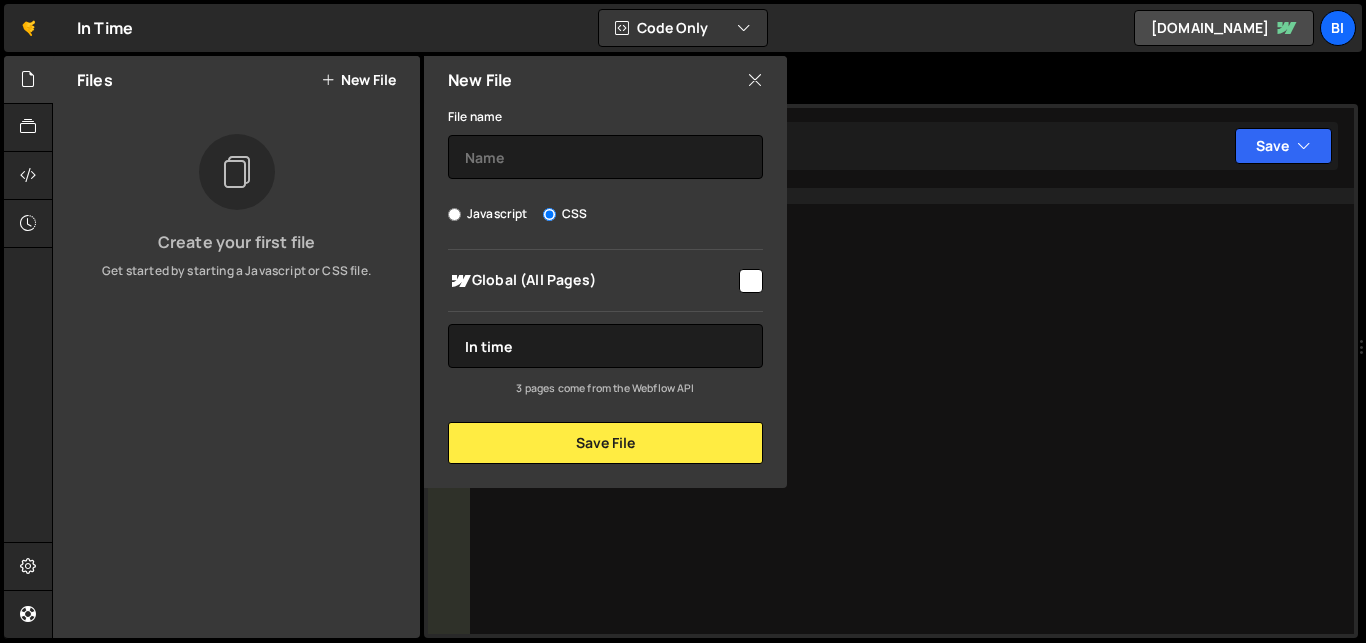 click at bounding box center [755, 80] 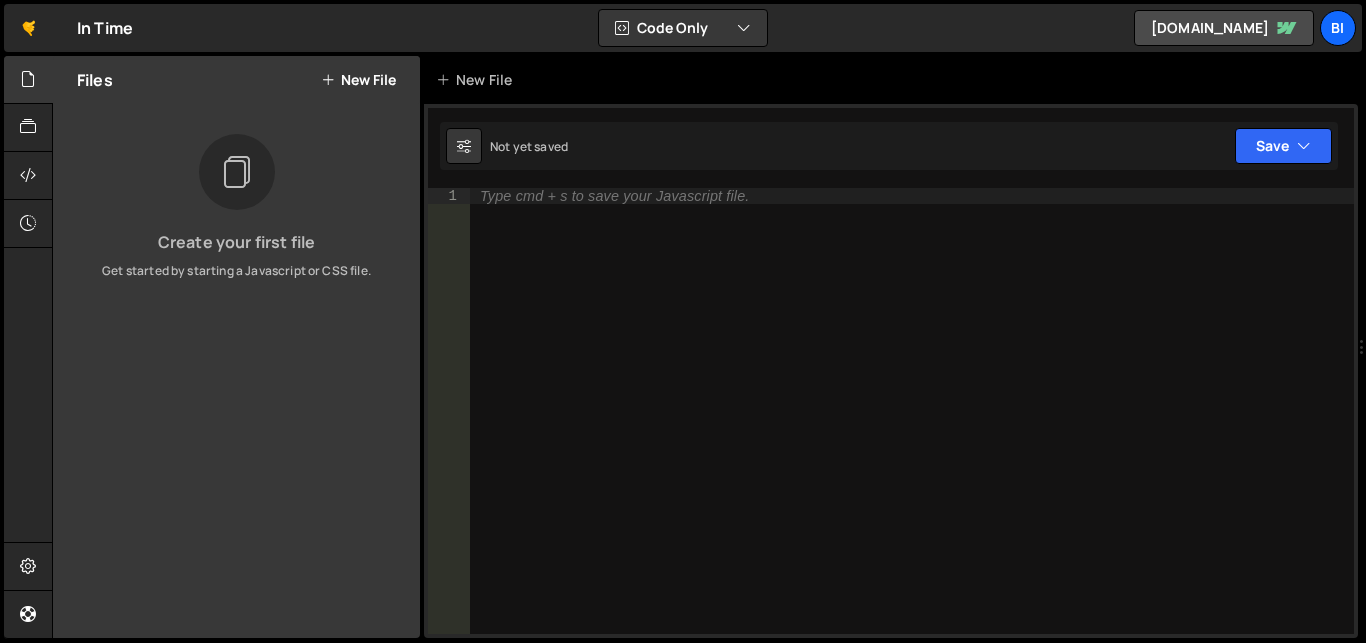click at bounding box center (236, 172) 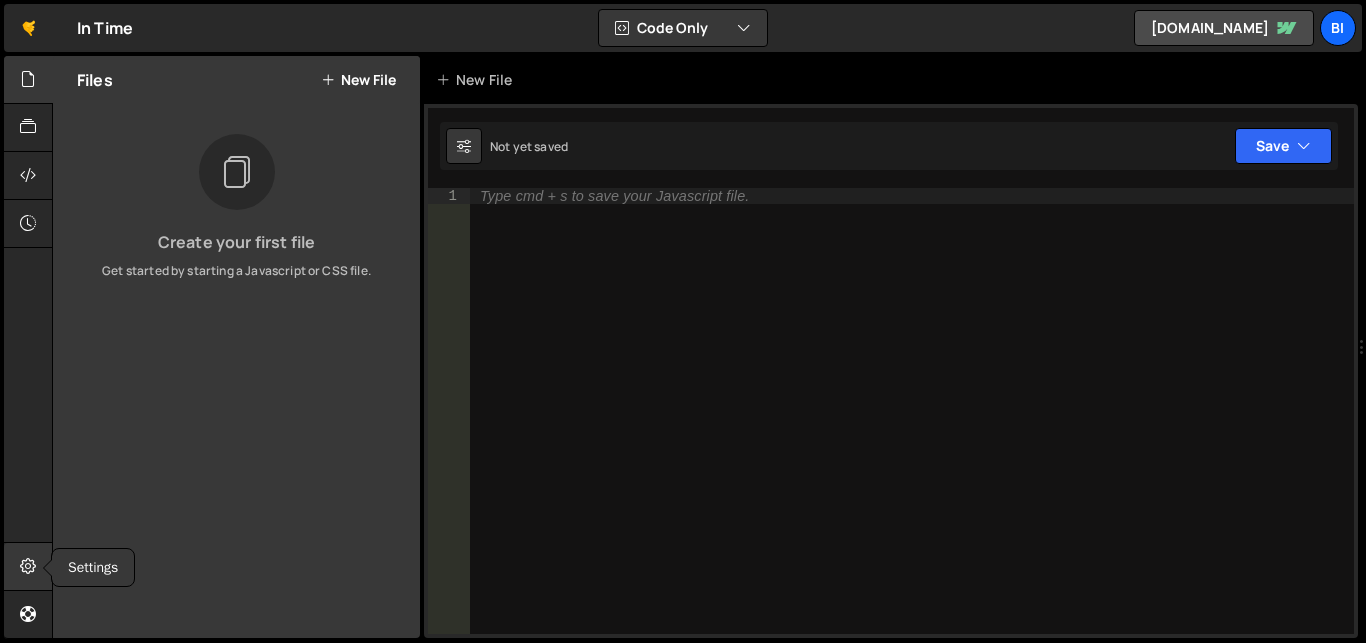 click at bounding box center [28, 566] 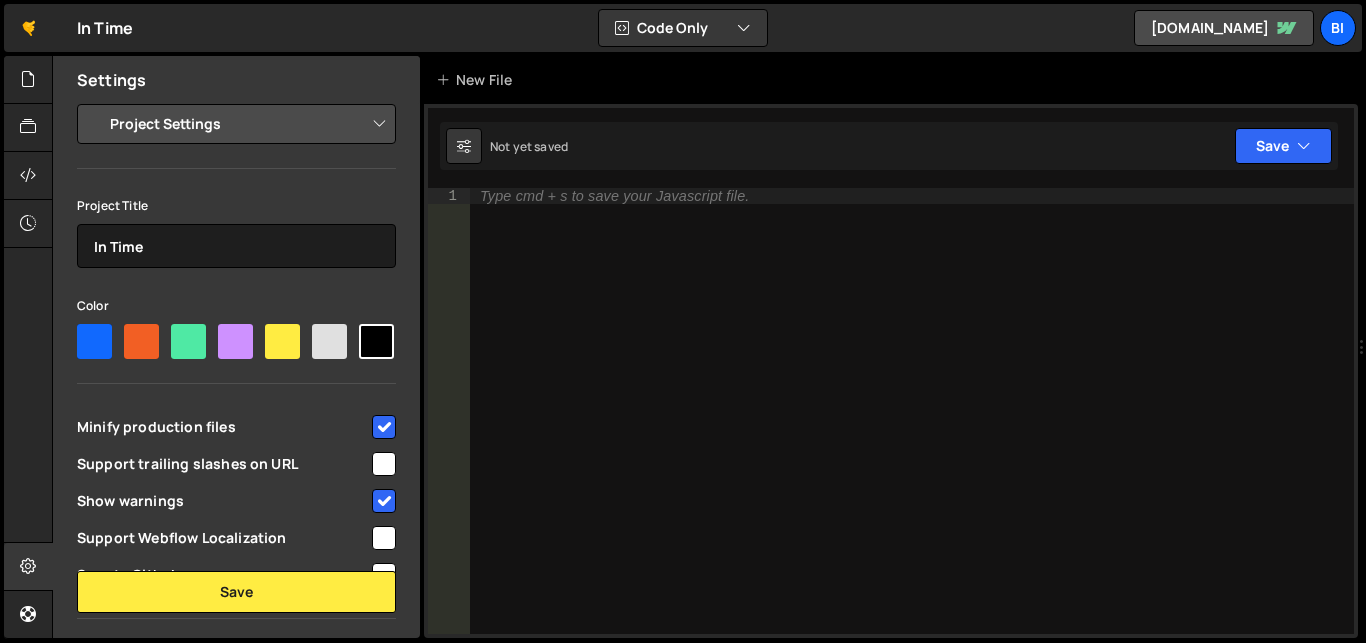 click on "Project Settings
Code Editor Settings
Chat Settings" at bounding box center (240, 124) 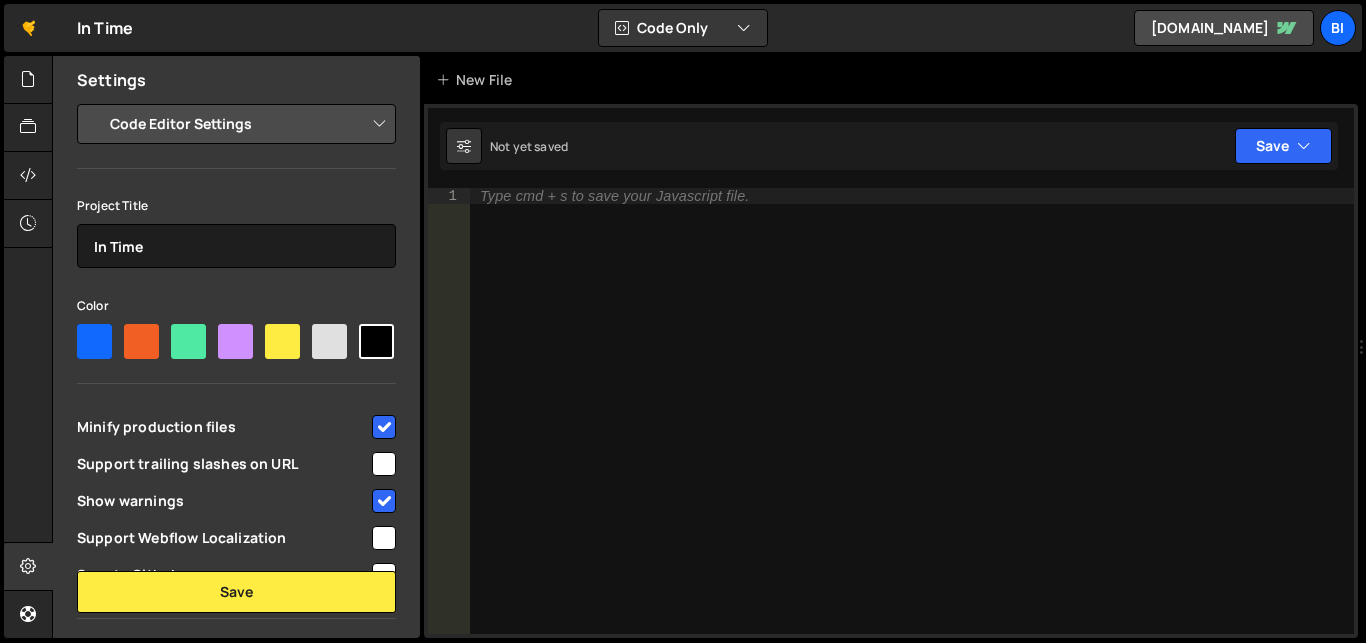 click on "Code Editor Settings" at bounding box center [0, 0] 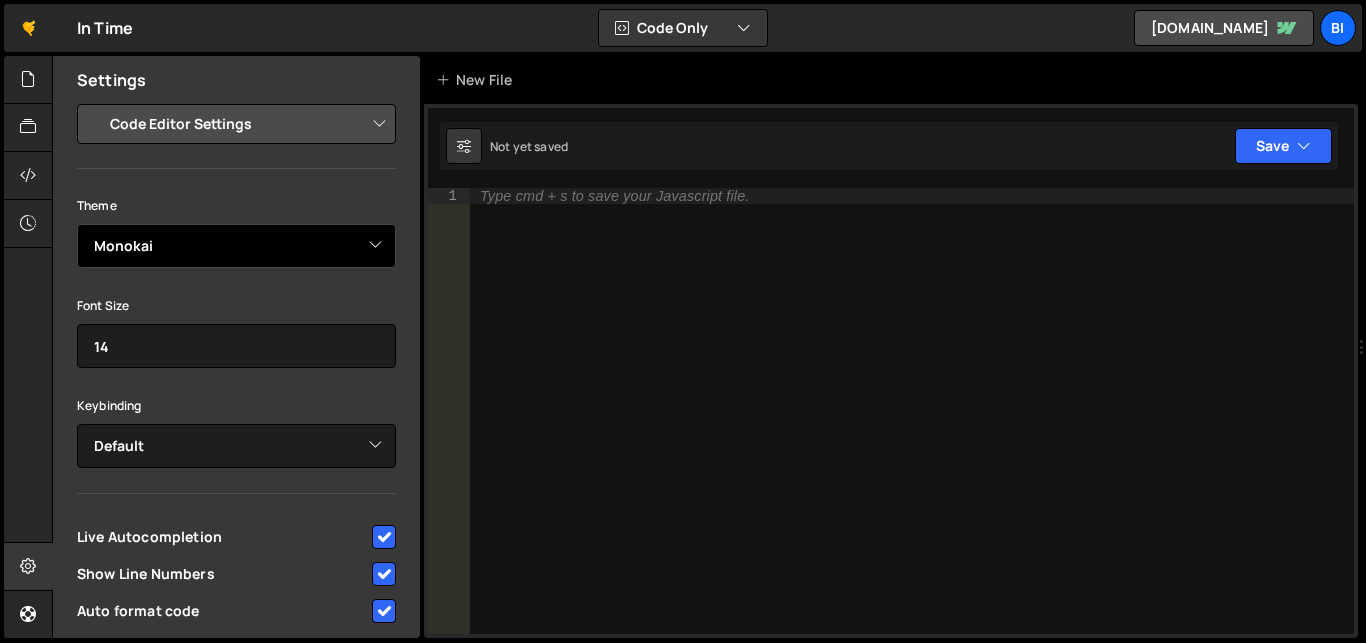 click on "Ambiance
Chaos
Clouds Midnight
Dracula
Cobalt
Gruvbox
Green on Black
idle Fingers
krTheme
Merbivore
Merbivore Soft
Mono Industrial
Monokai
Nord Dark
One Dark
Pastel on dark
Solarized Dark
Terminal
Tomorrow Night
Tomorrow Night Blue
Tomorrow Night Bright
Tomorrow Night 80s
Twilight
Vibrant Ink" at bounding box center (236, 246) 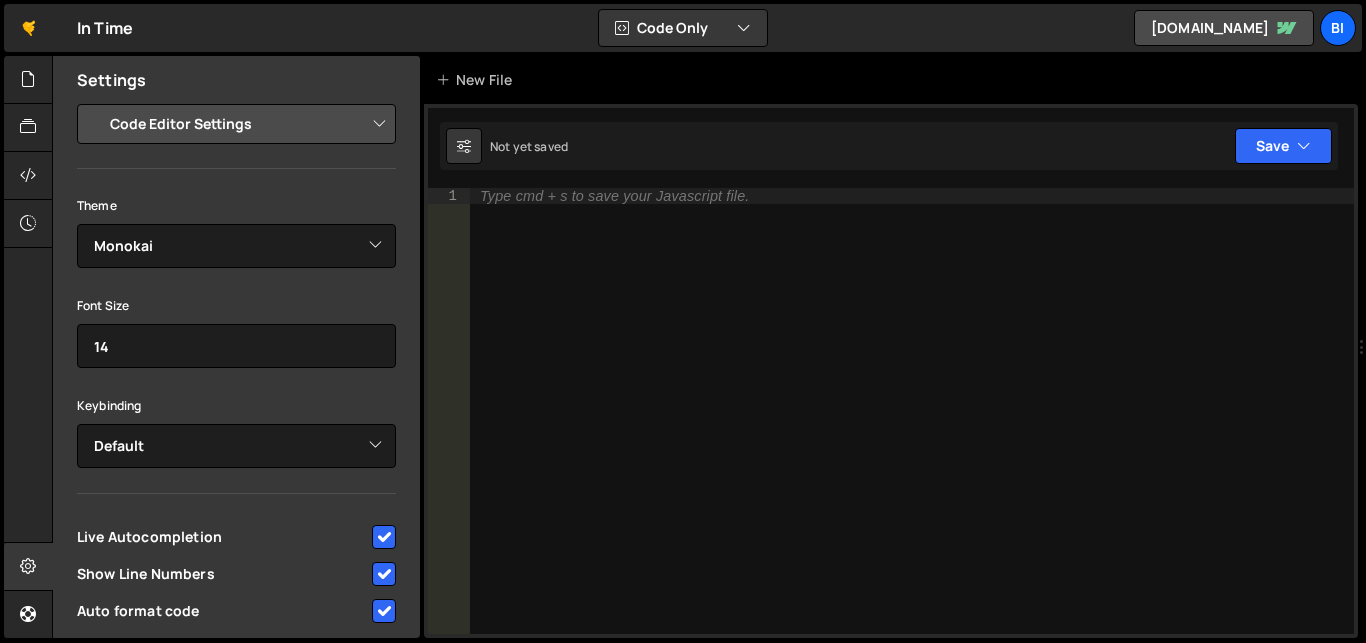 click on "Project Settings
Code Editor Settings
Chat Settings" at bounding box center (240, 124) 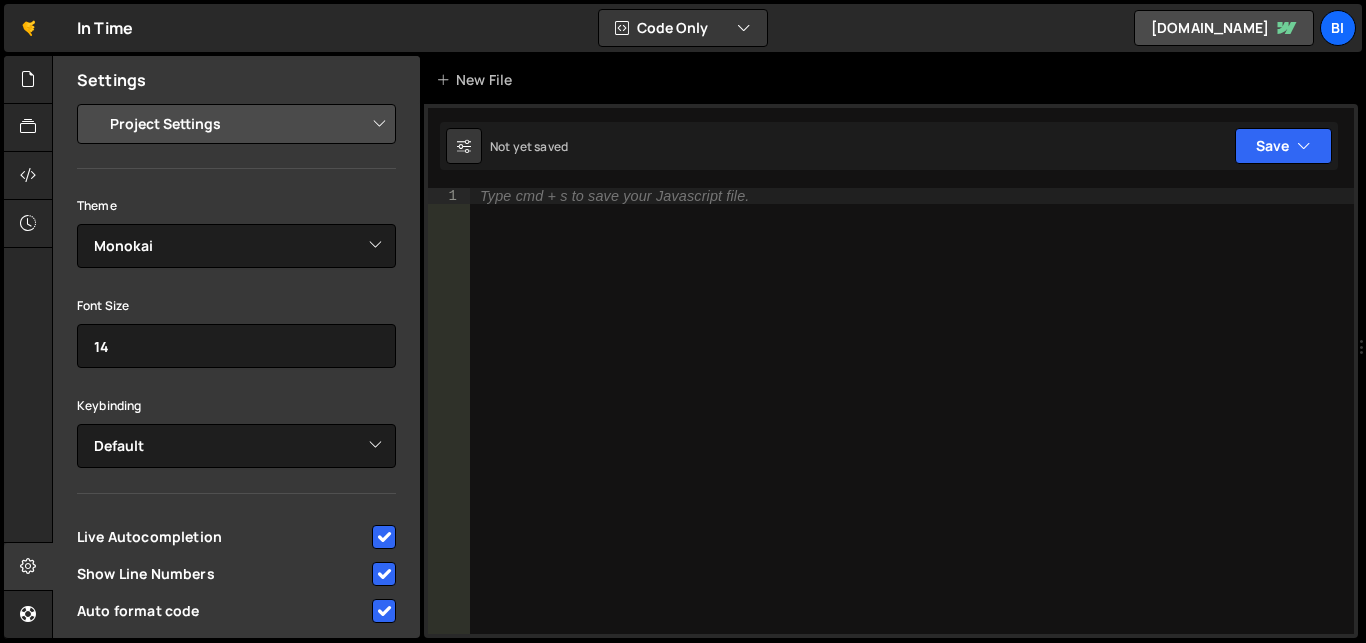 click on "Project Settings" at bounding box center (0, 0) 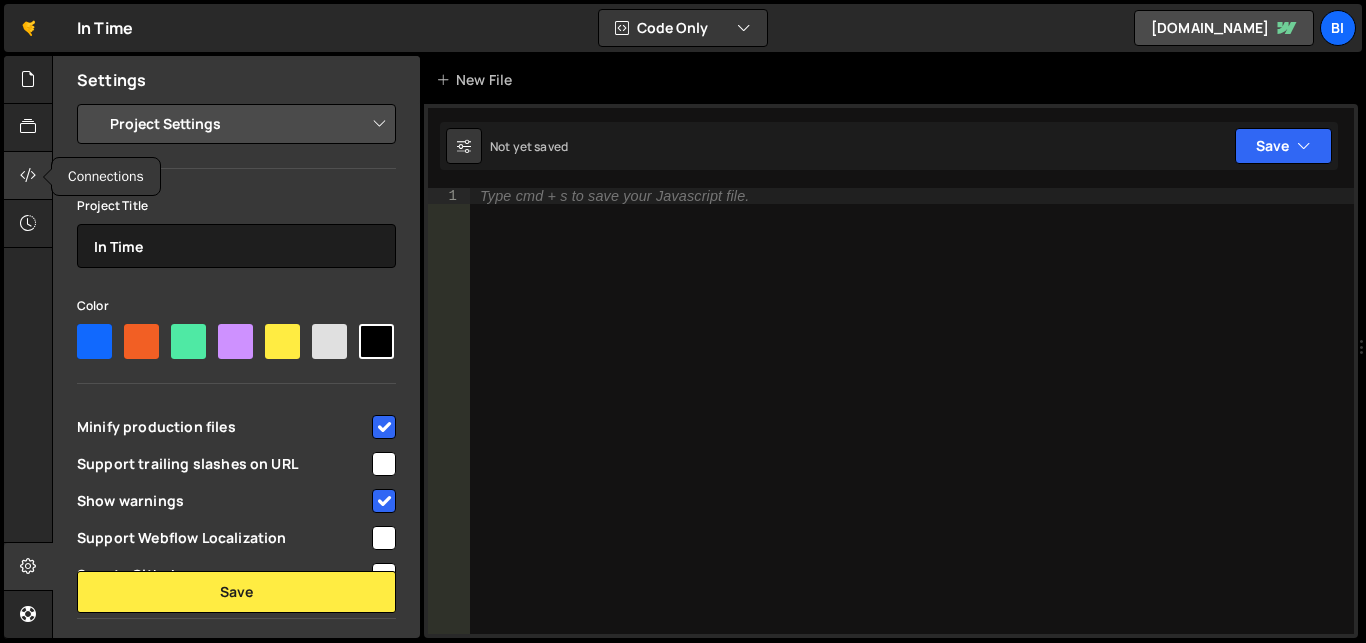 click at bounding box center [28, 175] 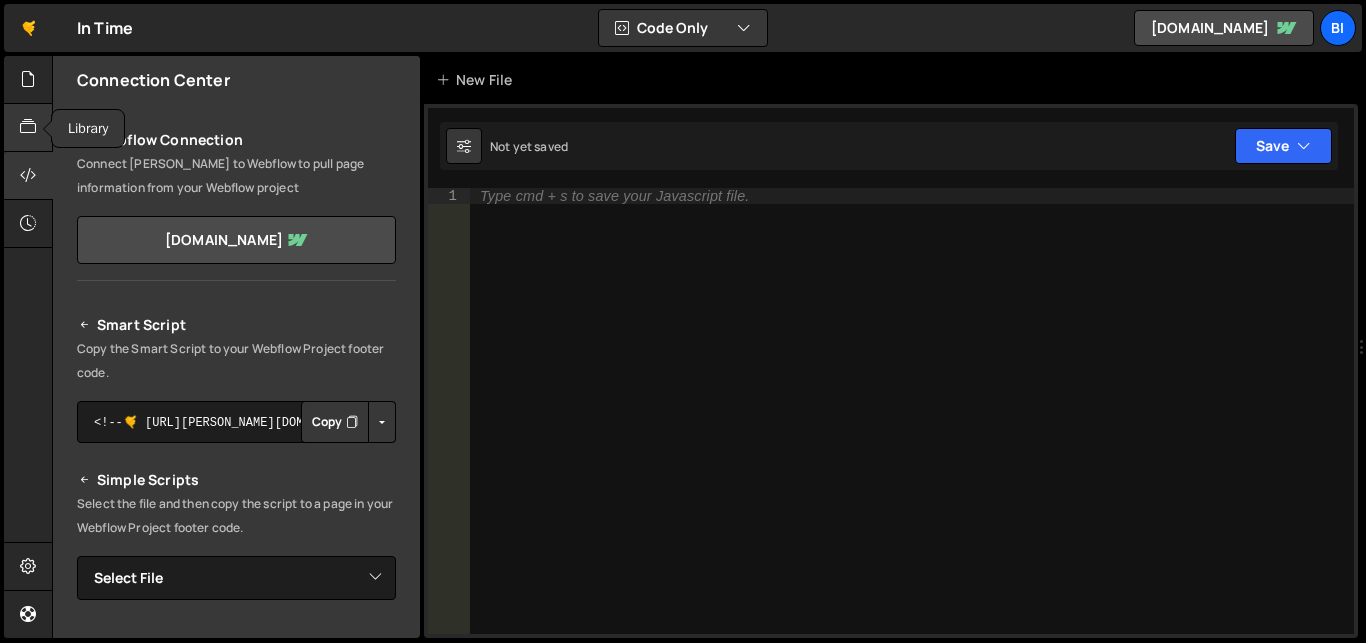 click at bounding box center [28, 128] 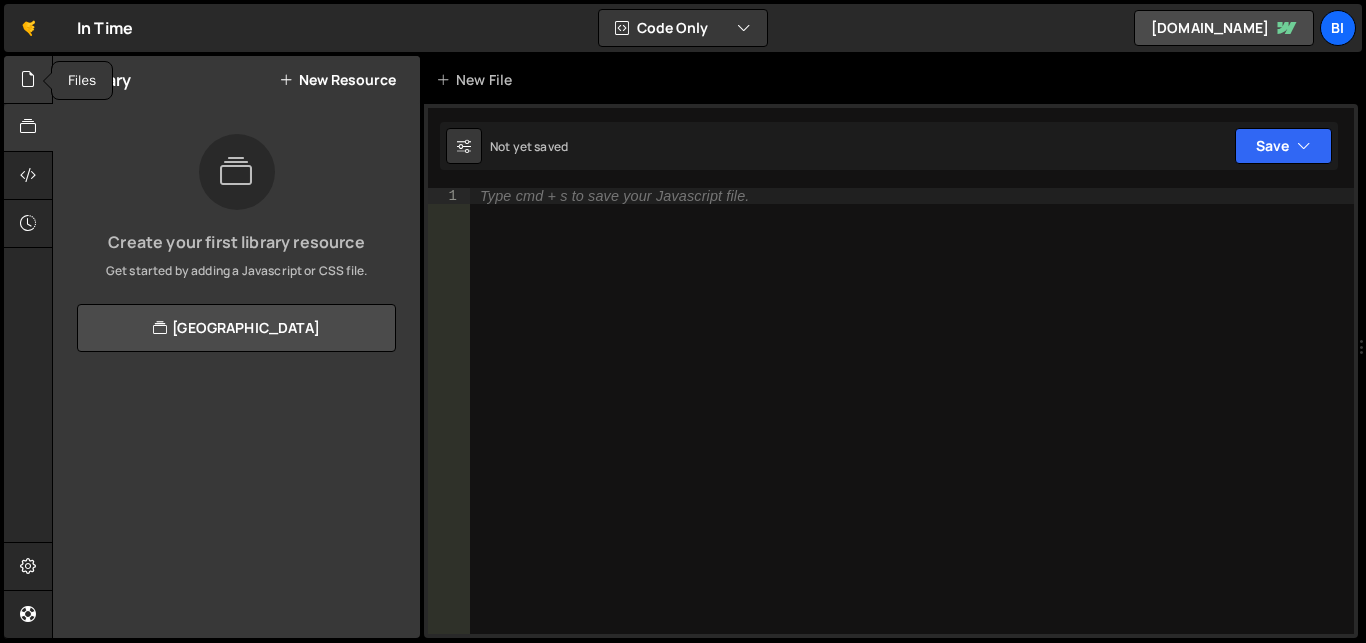 click at bounding box center [28, 79] 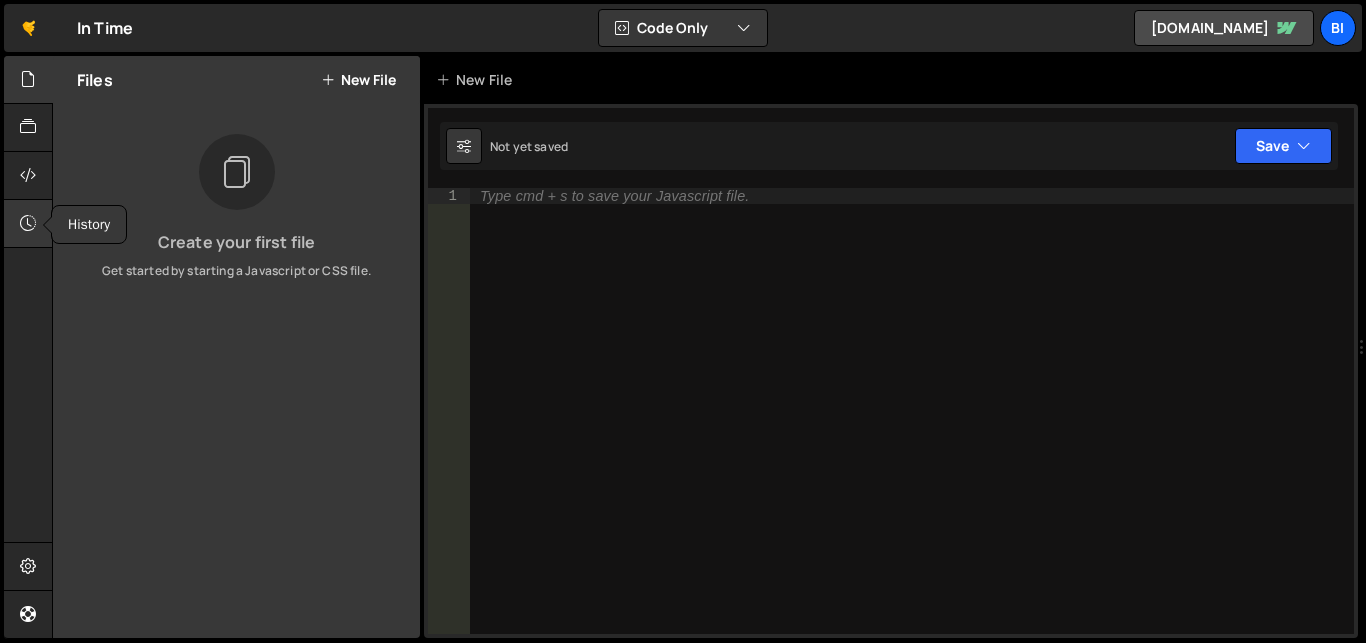 click at bounding box center [28, 223] 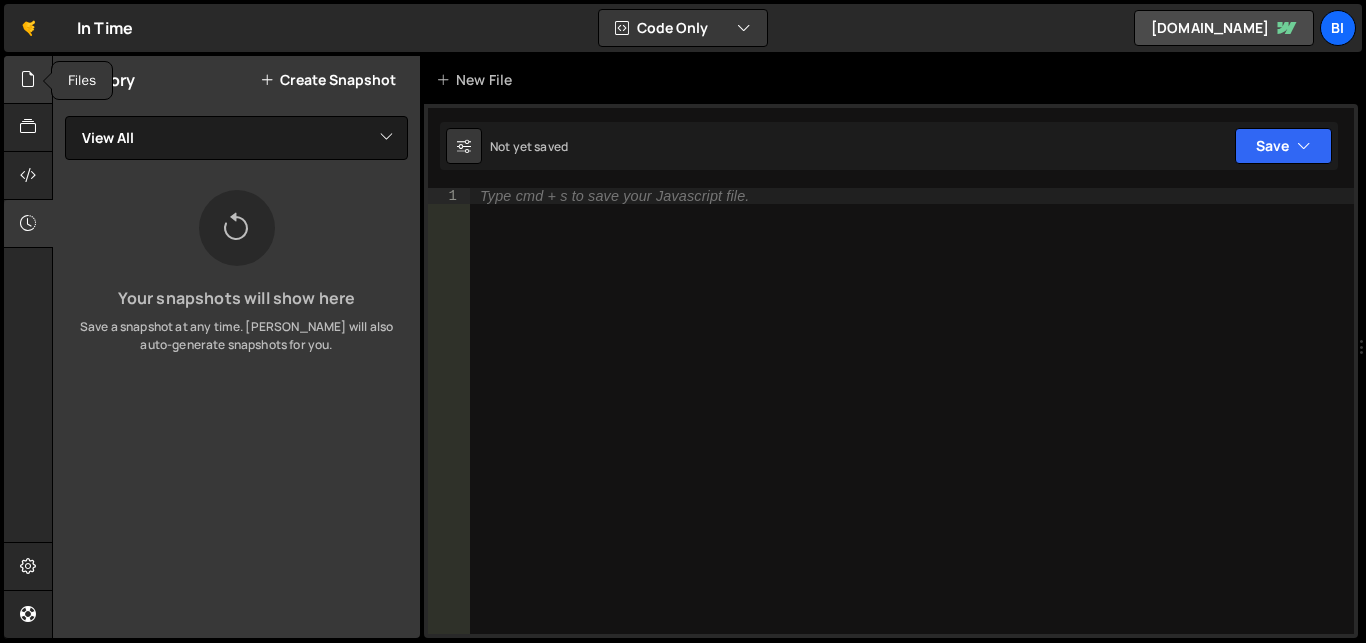 click at bounding box center (28, 79) 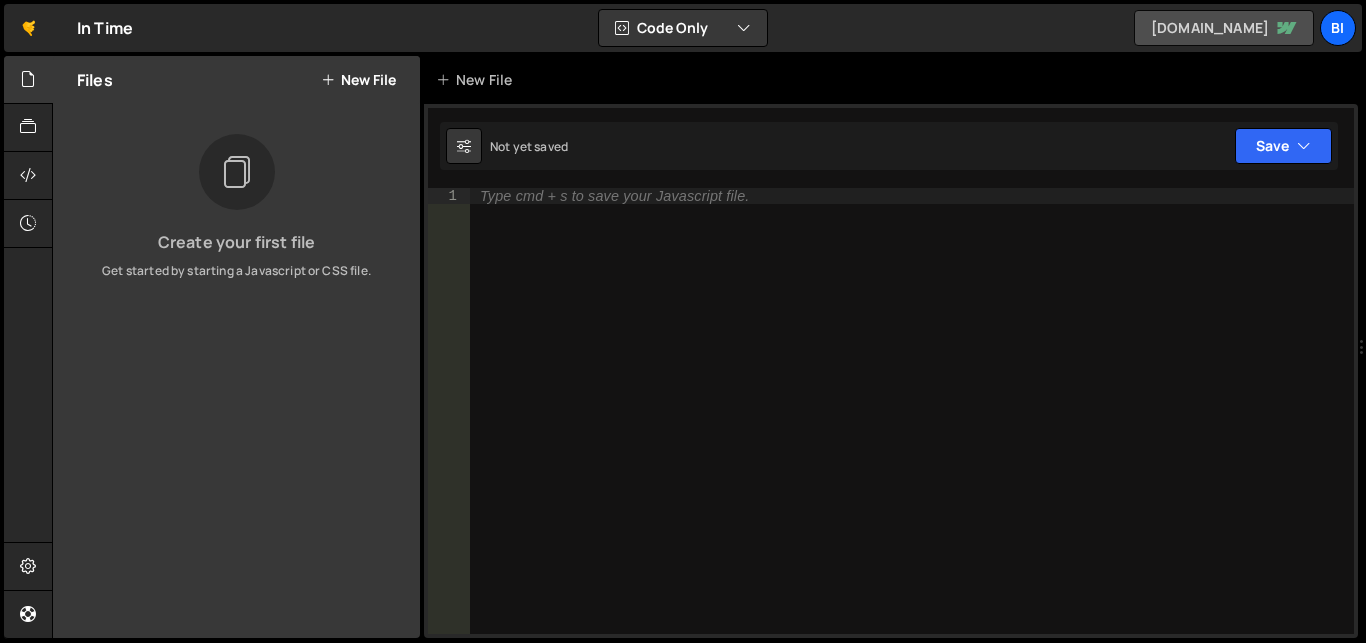 click on "ados-dynamite-site.webflow.io" at bounding box center (1224, 28) 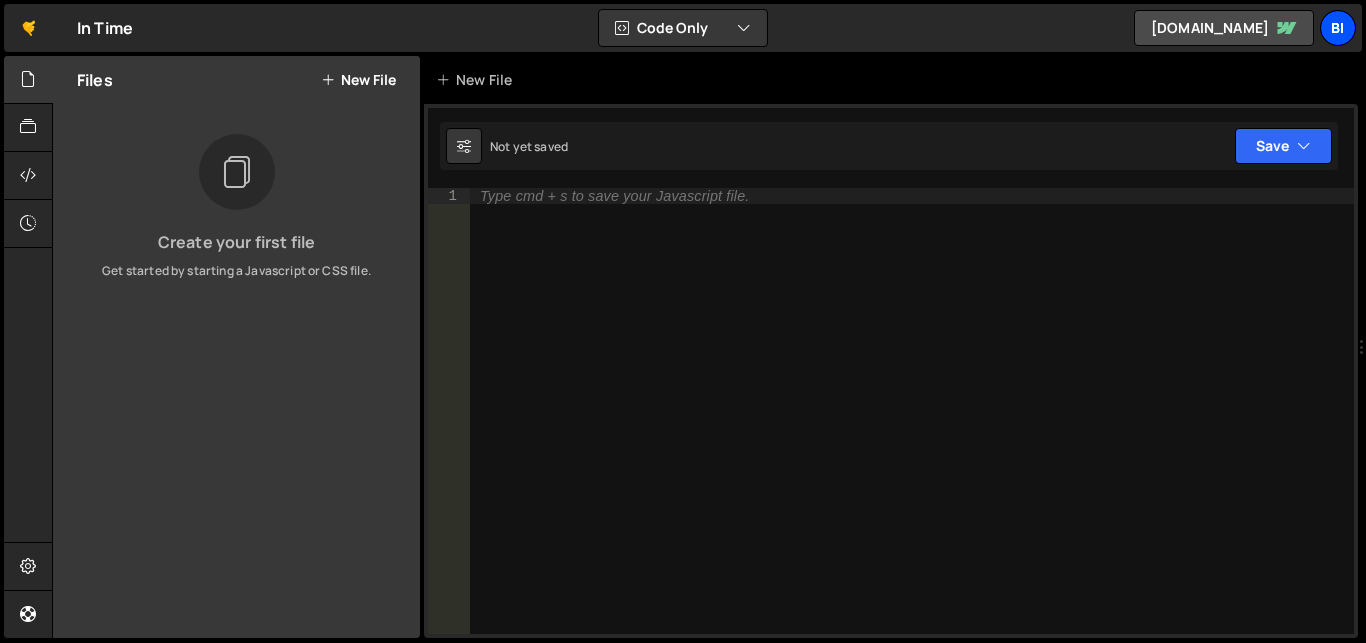 click on "bi" at bounding box center (1338, 28) 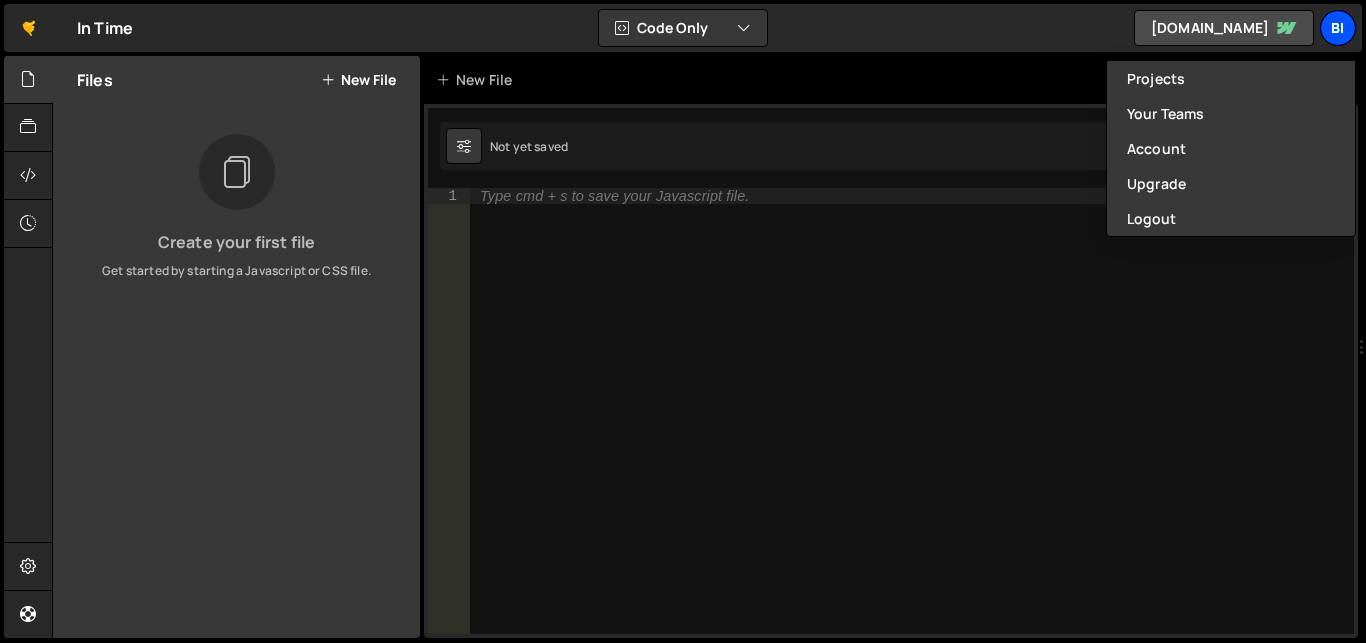 click on "bi" at bounding box center [1338, 28] 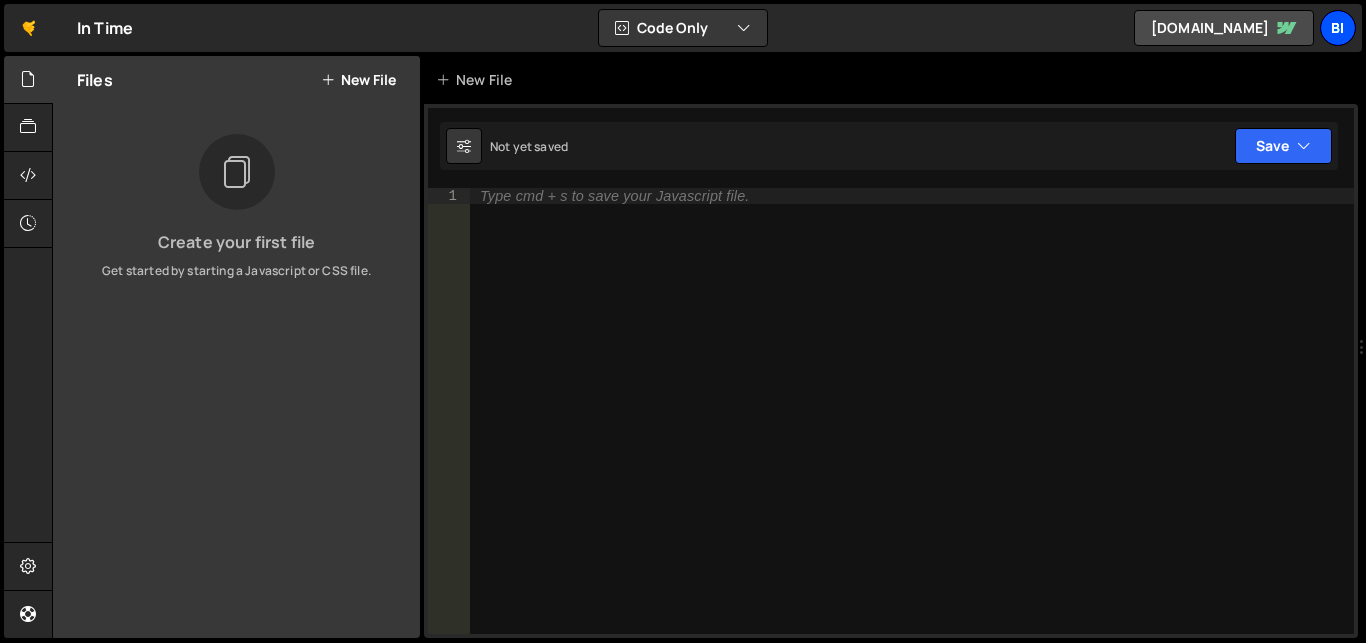 click on "bi" at bounding box center (1338, 28) 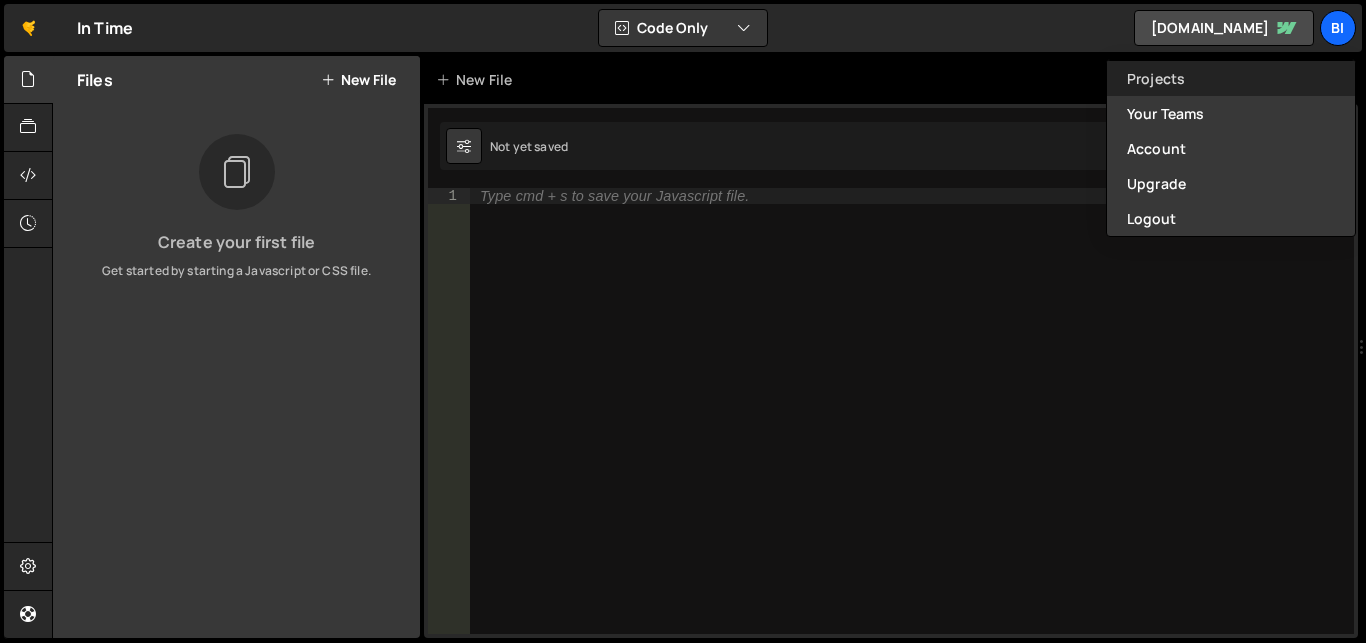 click on "Projects" at bounding box center (1231, 78) 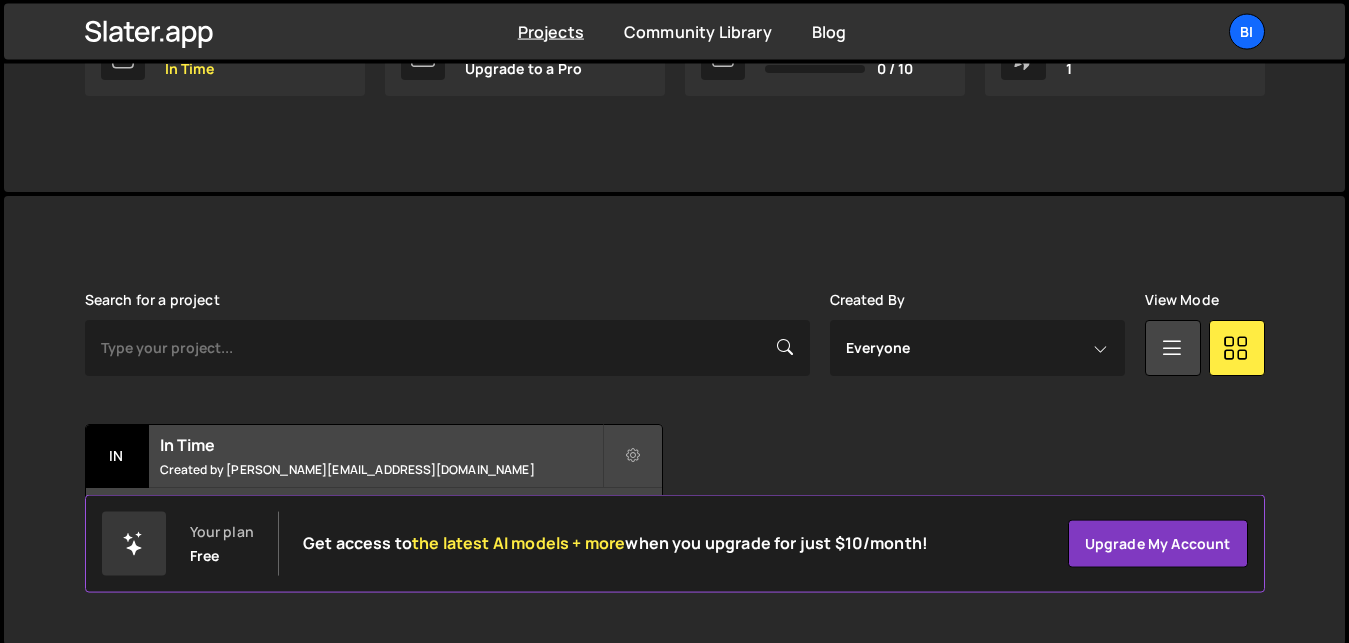 scroll, scrollTop: 387, scrollLeft: 0, axis: vertical 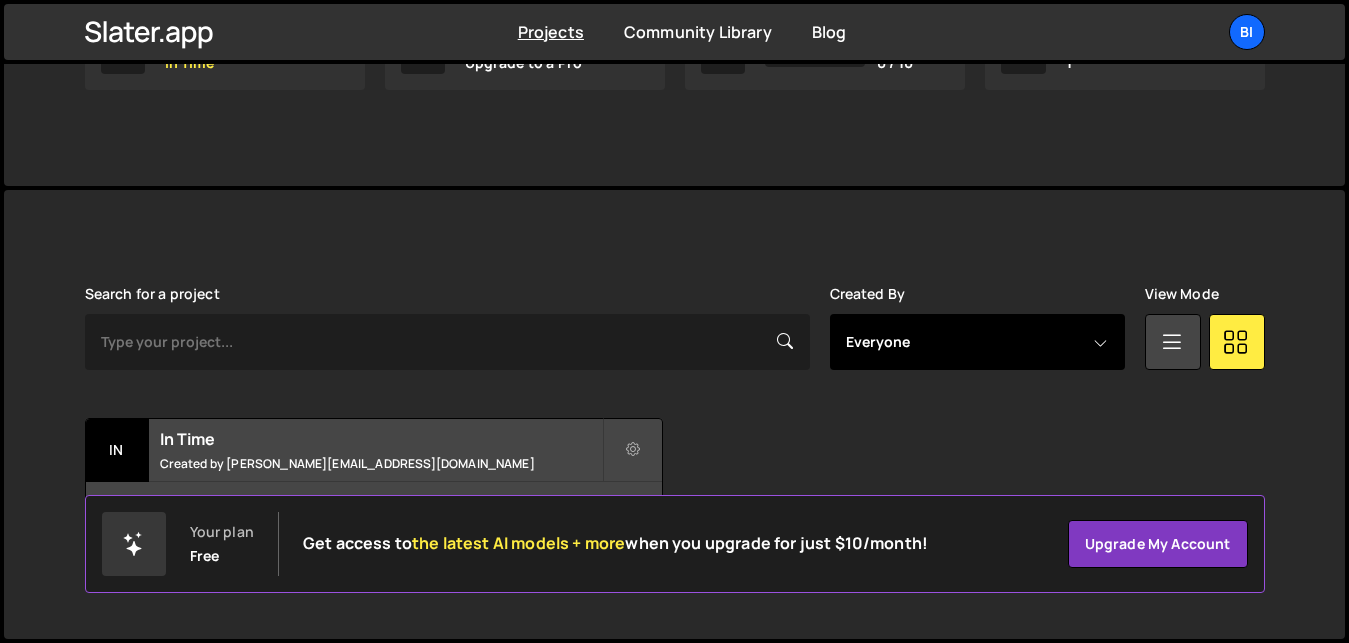 click on "Everyone
[EMAIL_ADDRESS][DOMAIN_NAME]" at bounding box center (977, 342) 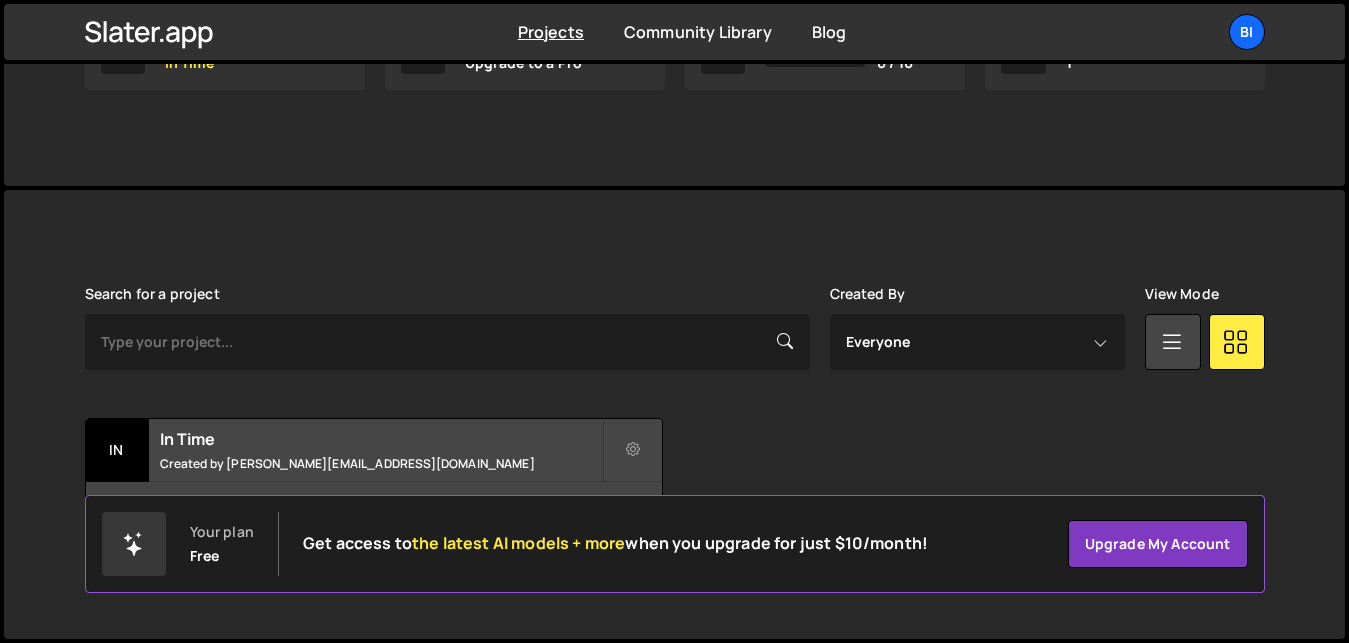 click at bounding box center [785, 341] 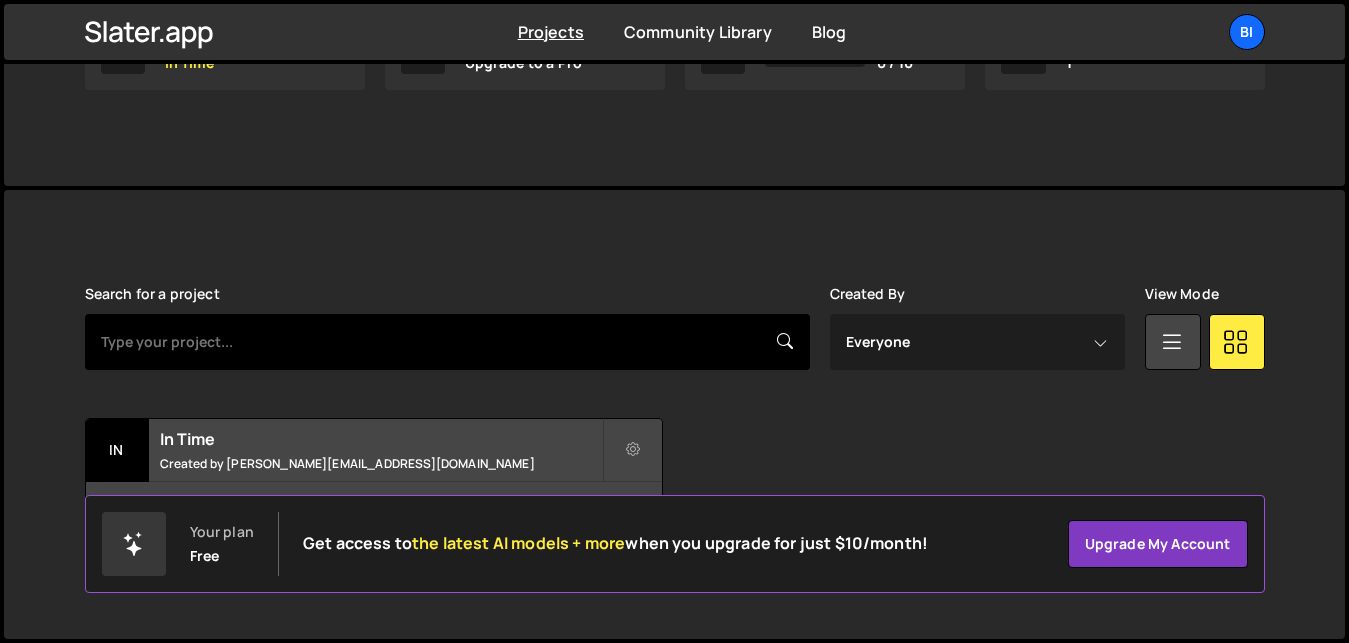 click at bounding box center (447, 342) 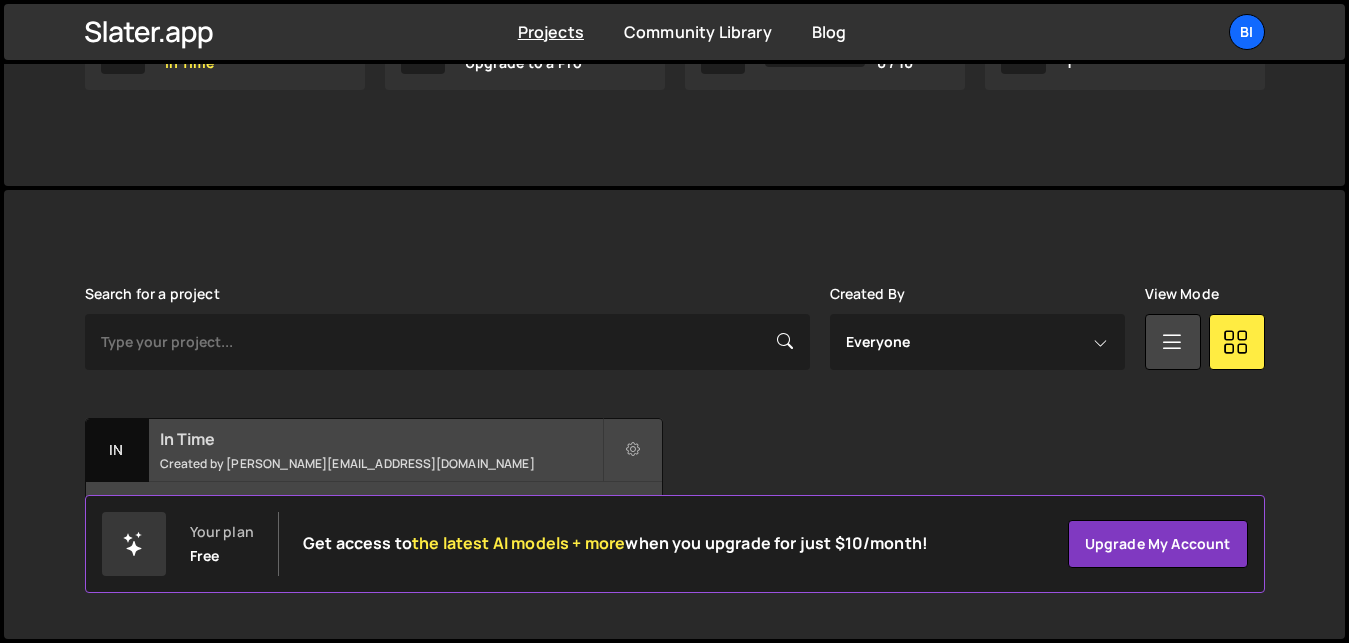 click on "In Time" at bounding box center (381, 439) 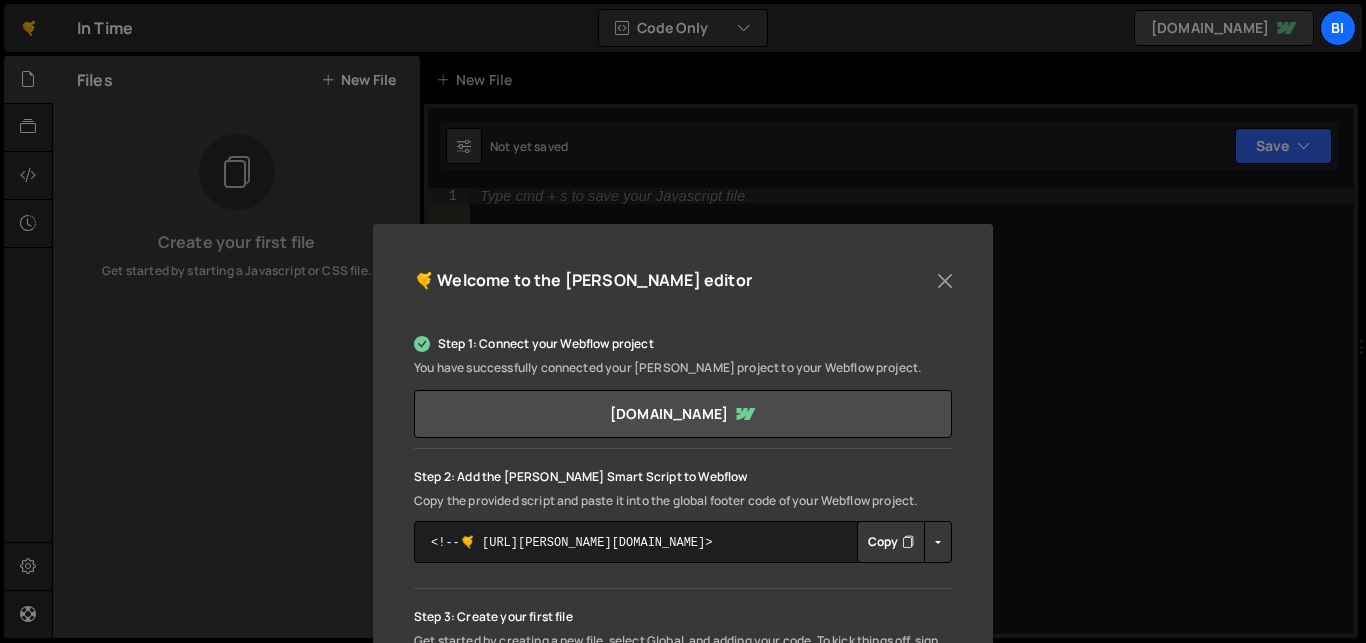 scroll, scrollTop: 0, scrollLeft: 0, axis: both 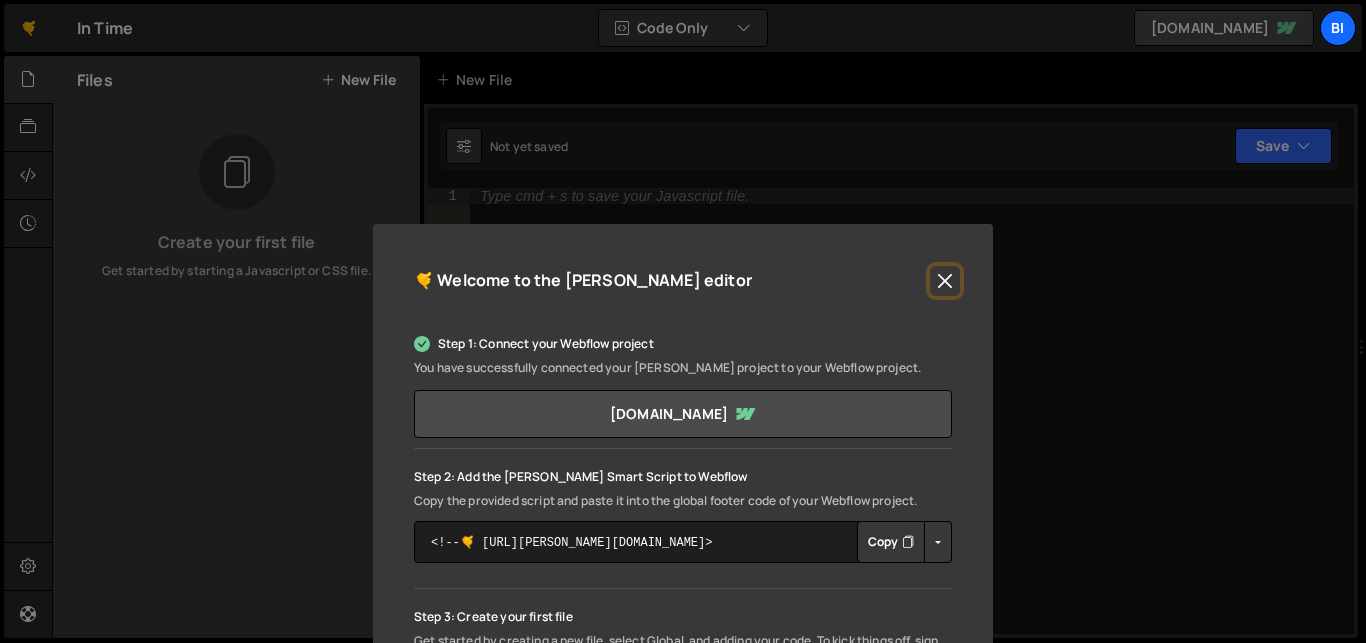 click at bounding box center (945, 281) 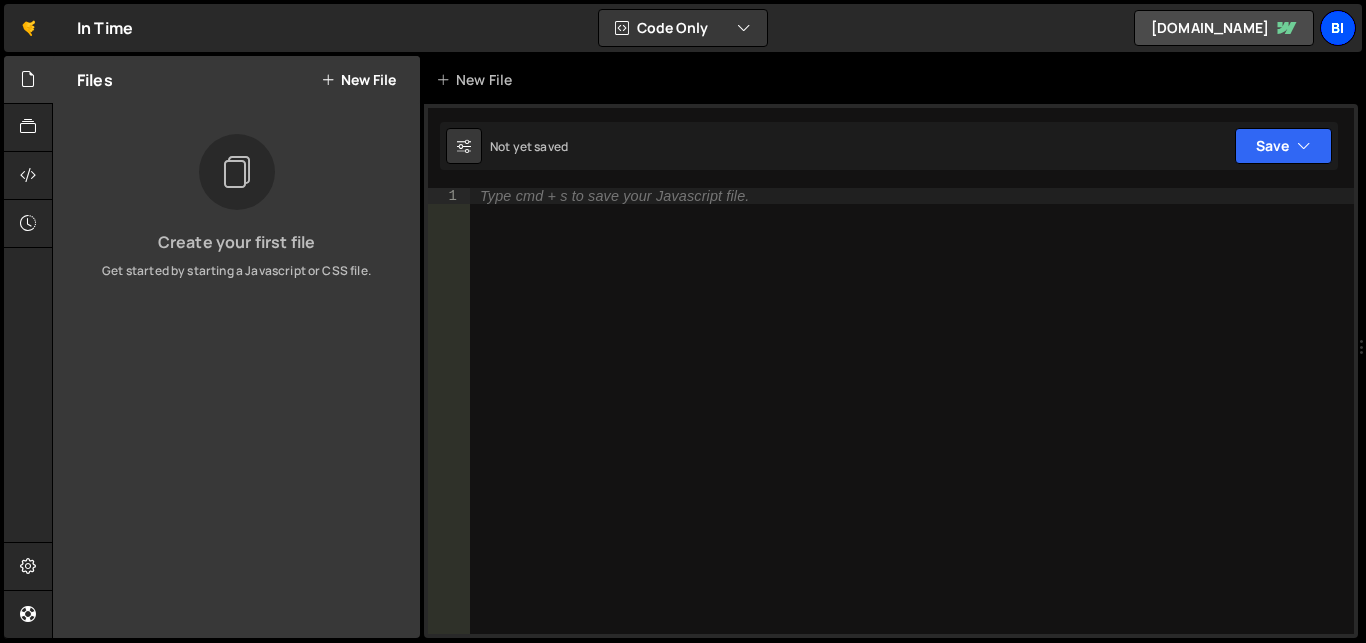 click on "bi" at bounding box center [1338, 28] 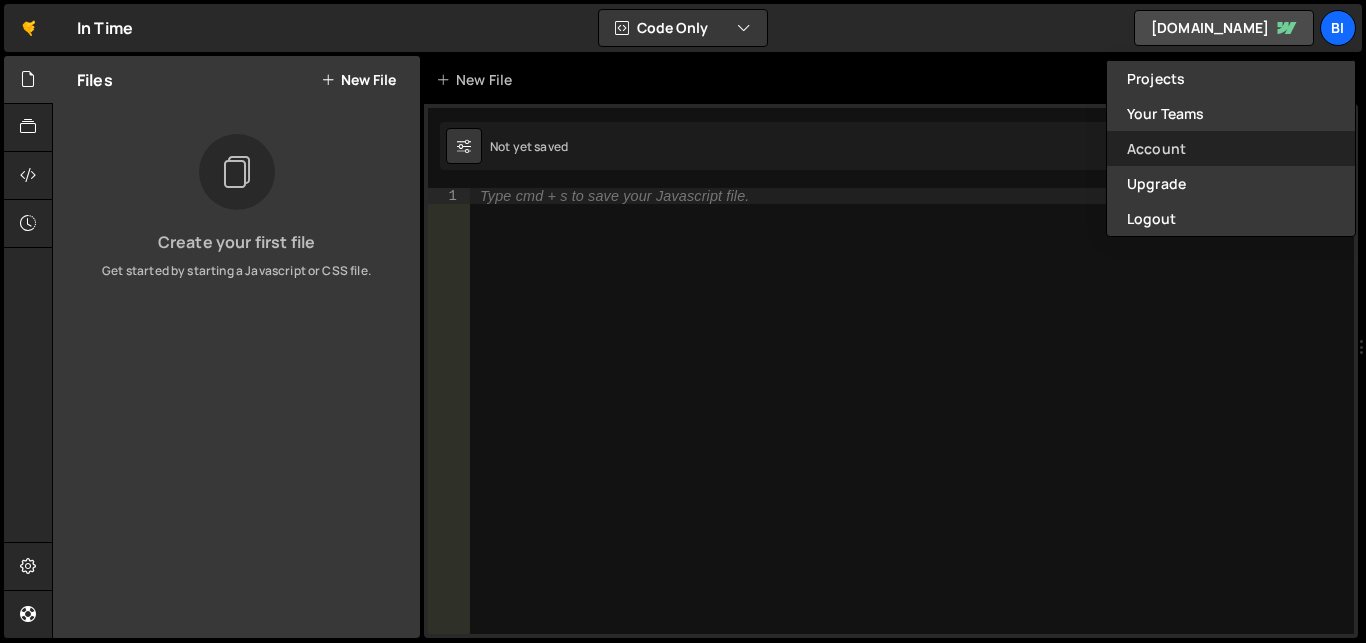 click on "Account" at bounding box center (1231, 148) 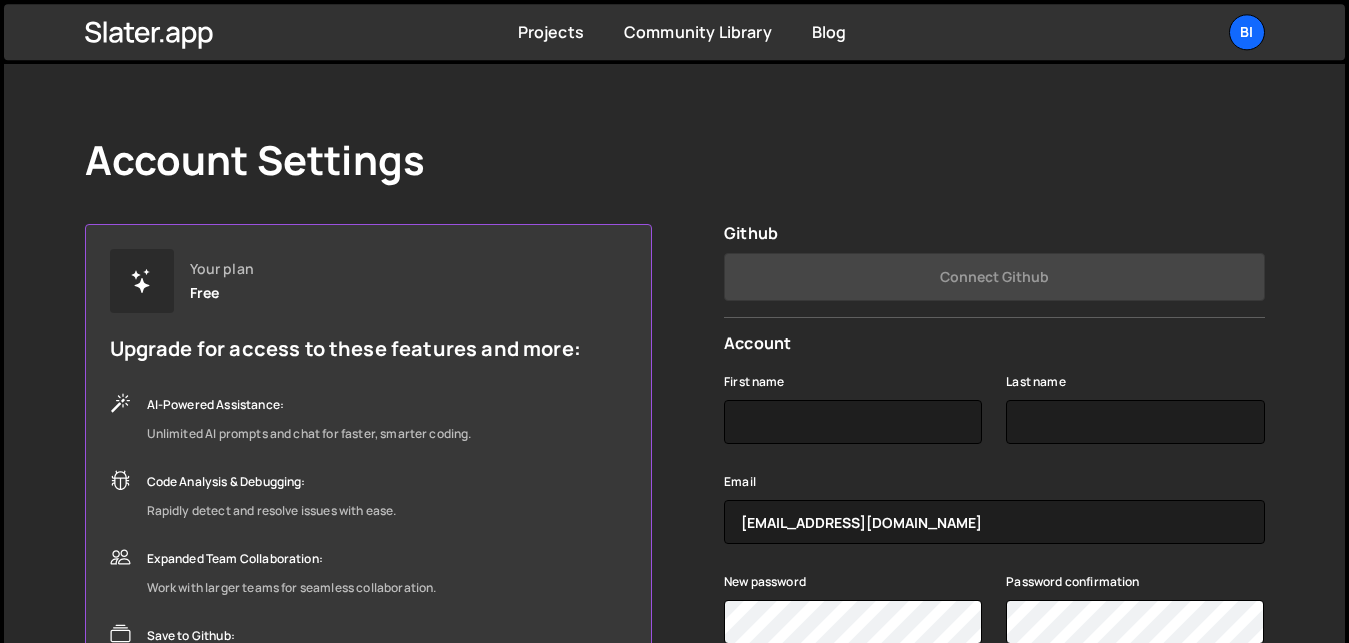 scroll, scrollTop: 0, scrollLeft: 0, axis: both 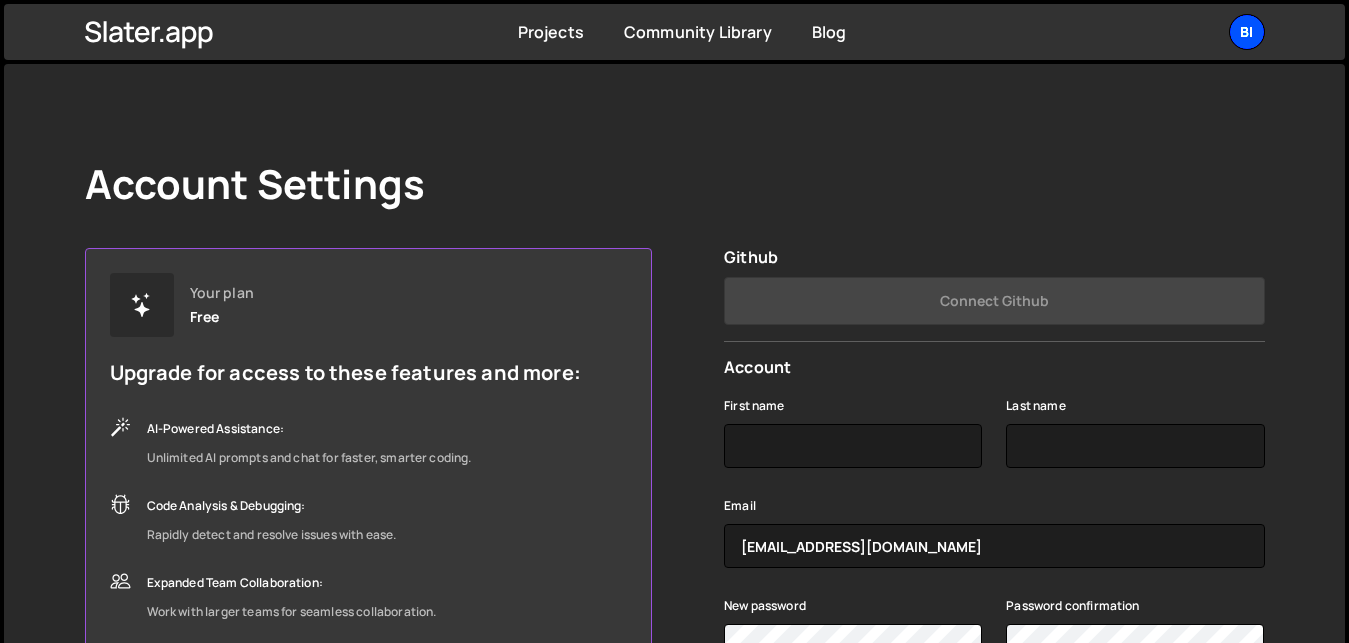 click on "bi" at bounding box center [1247, 32] 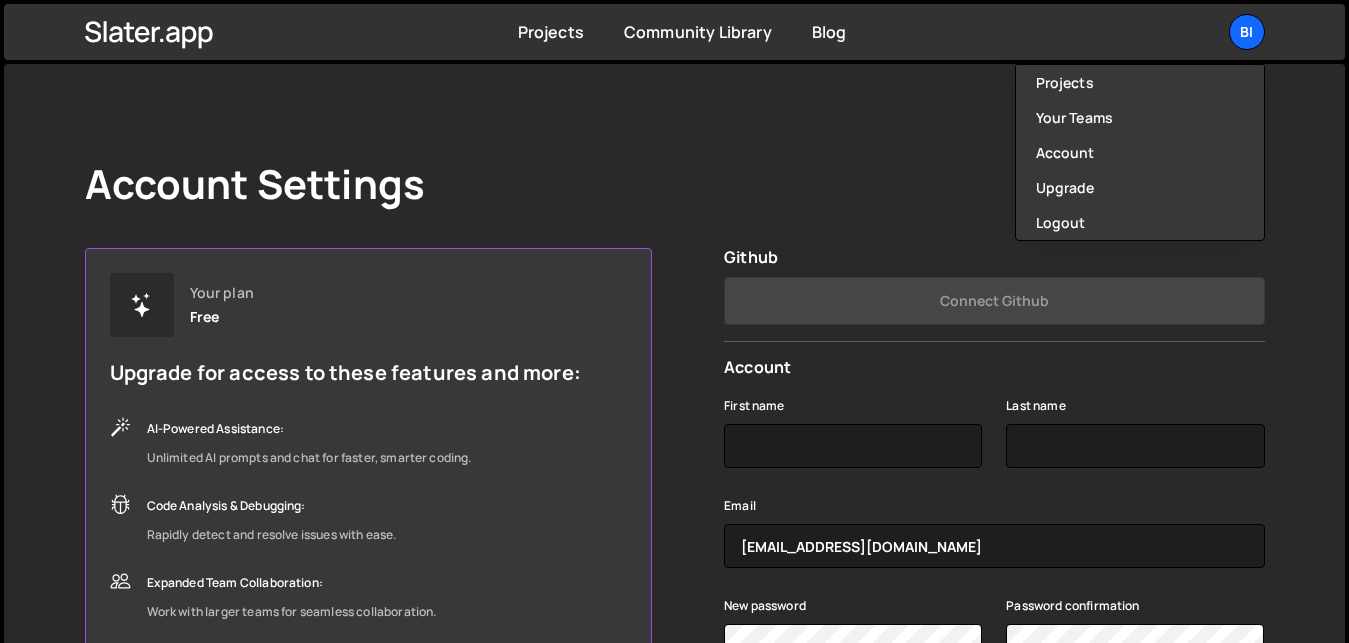 click on "Account Settings" at bounding box center [675, 184] 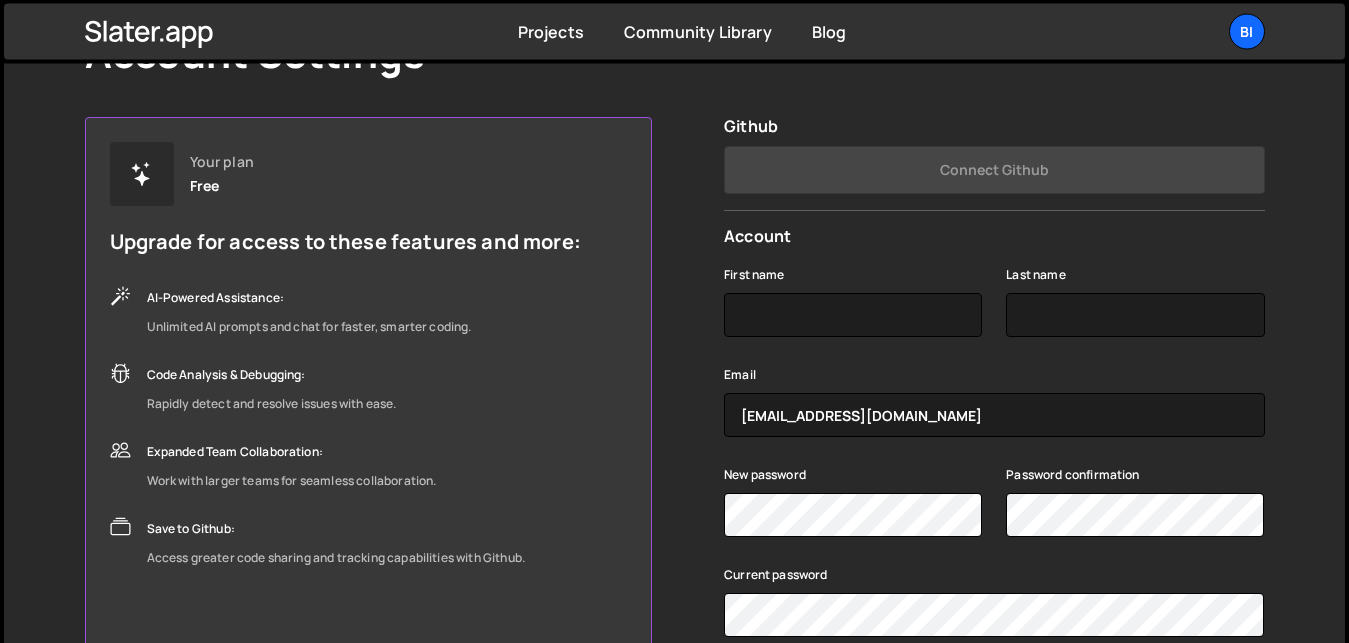 scroll, scrollTop: 0, scrollLeft: 0, axis: both 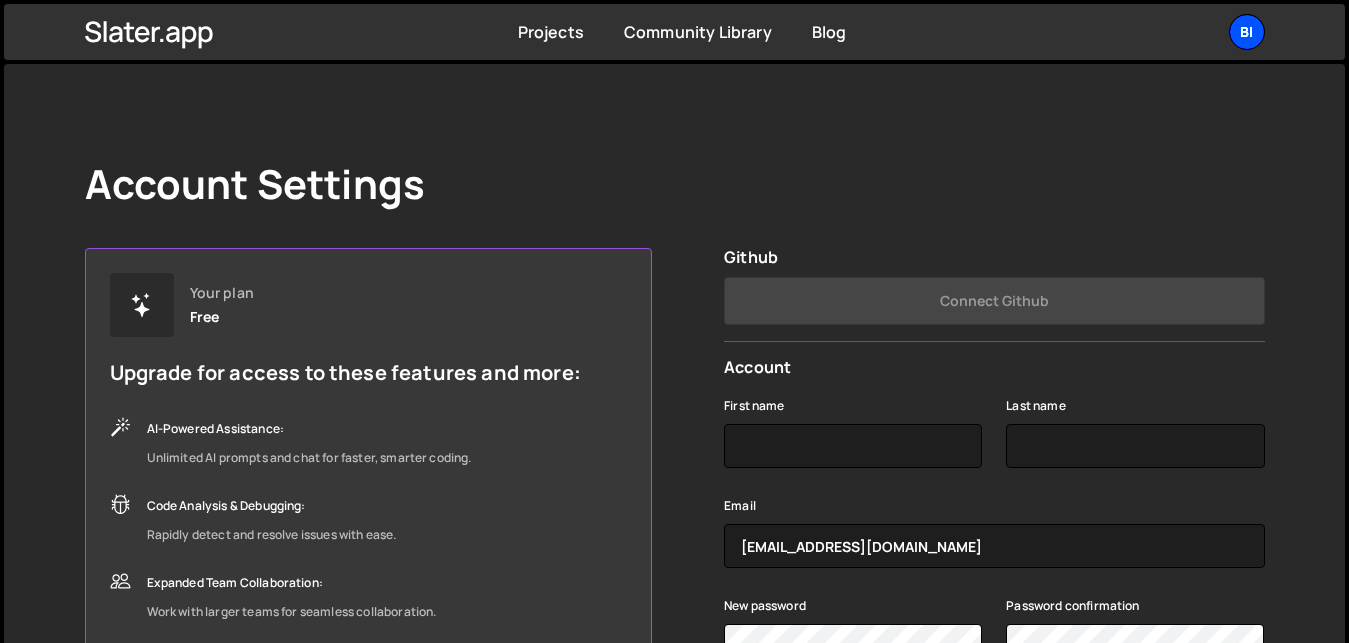 click on "bi" at bounding box center (1247, 32) 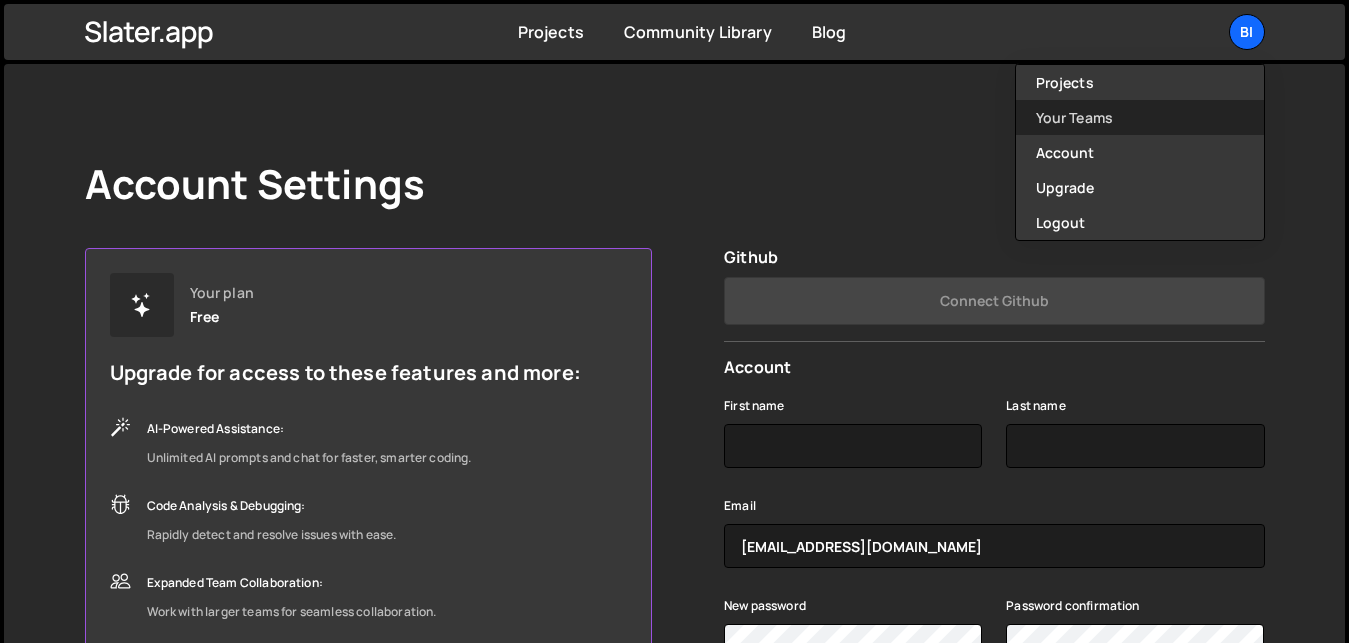 click on "Your Teams" at bounding box center (1140, 117) 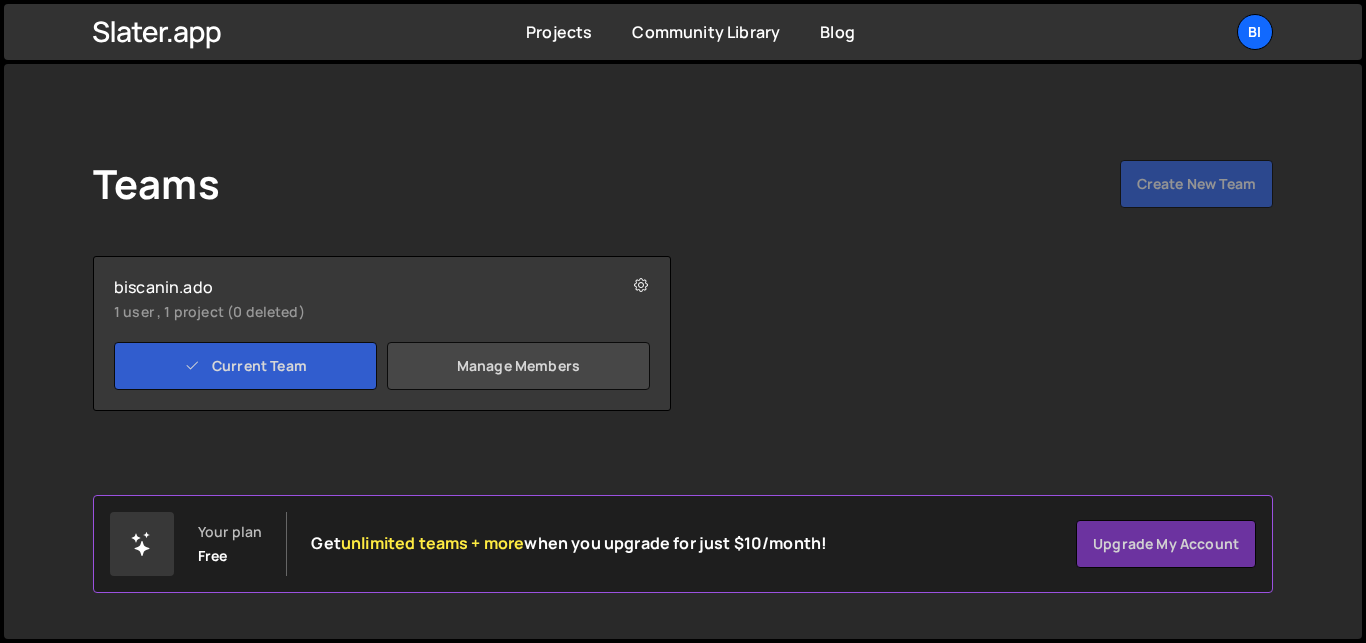 scroll, scrollTop: 0, scrollLeft: 0, axis: both 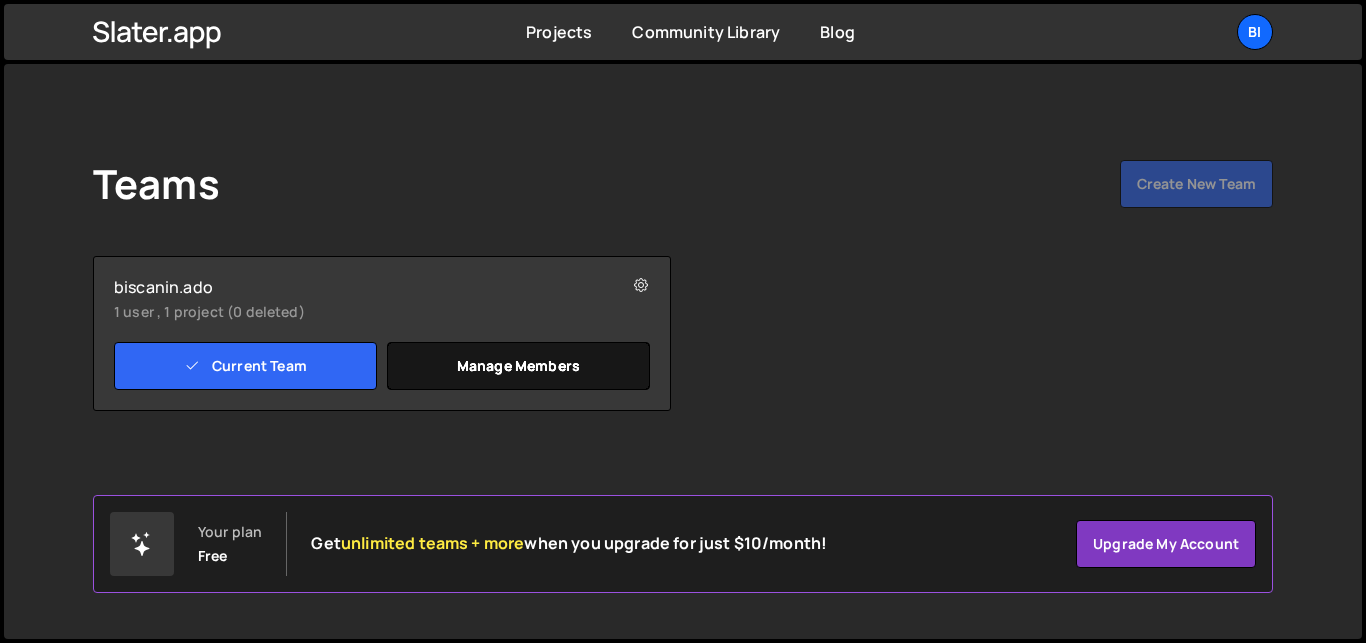 click on "Manage members" at bounding box center (518, 366) 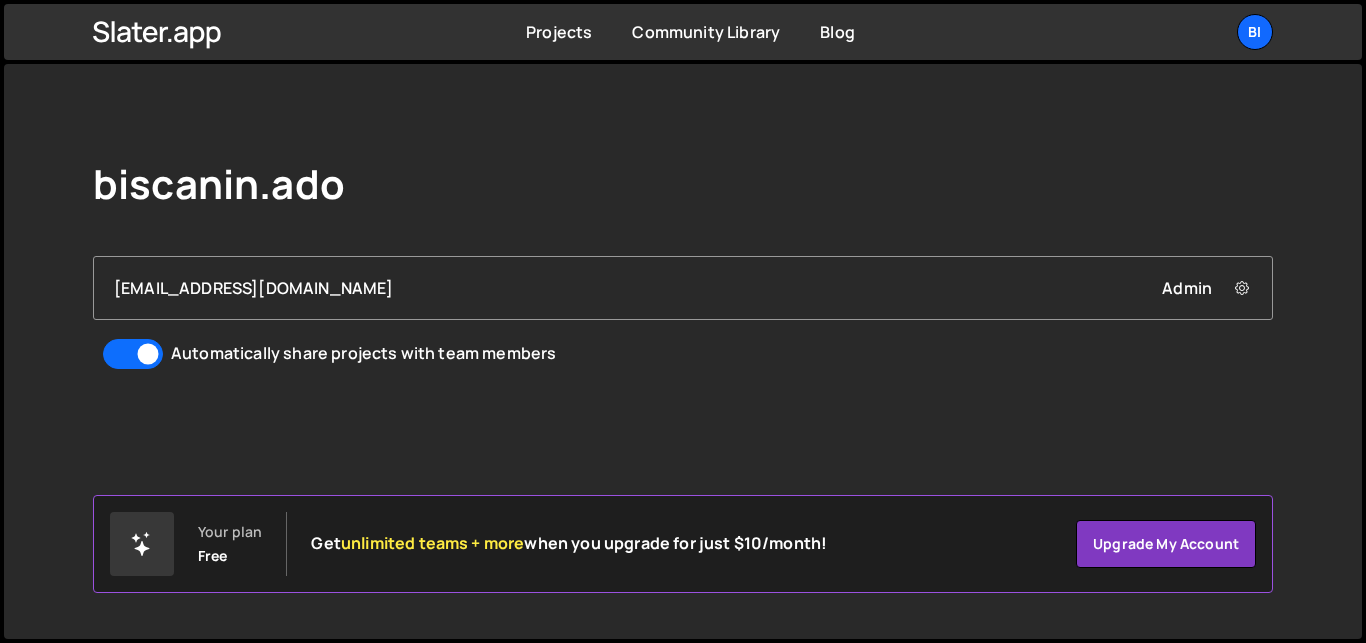 scroll, scrollTop: 0, scrollLeft: 0, axis: both 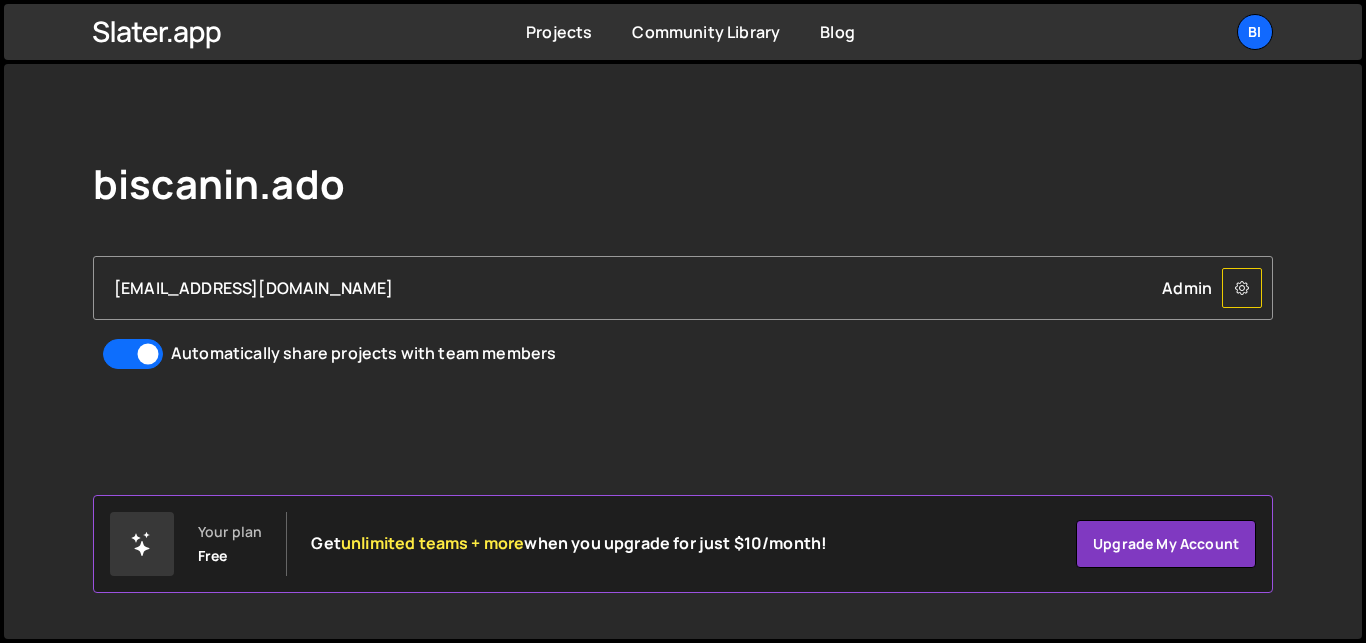 click at bounding box center (1242, 288) 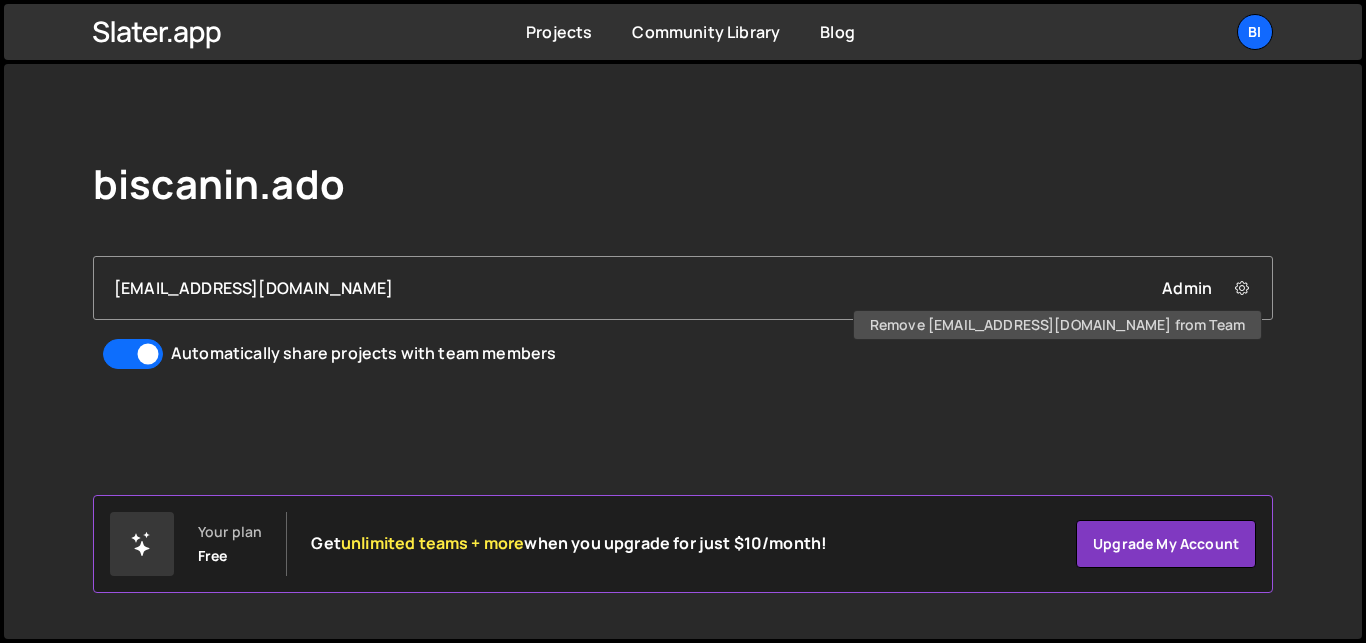 click on "Remove biscanin.ado@hotmail.com from Team" at bounding box center (1057, 325) 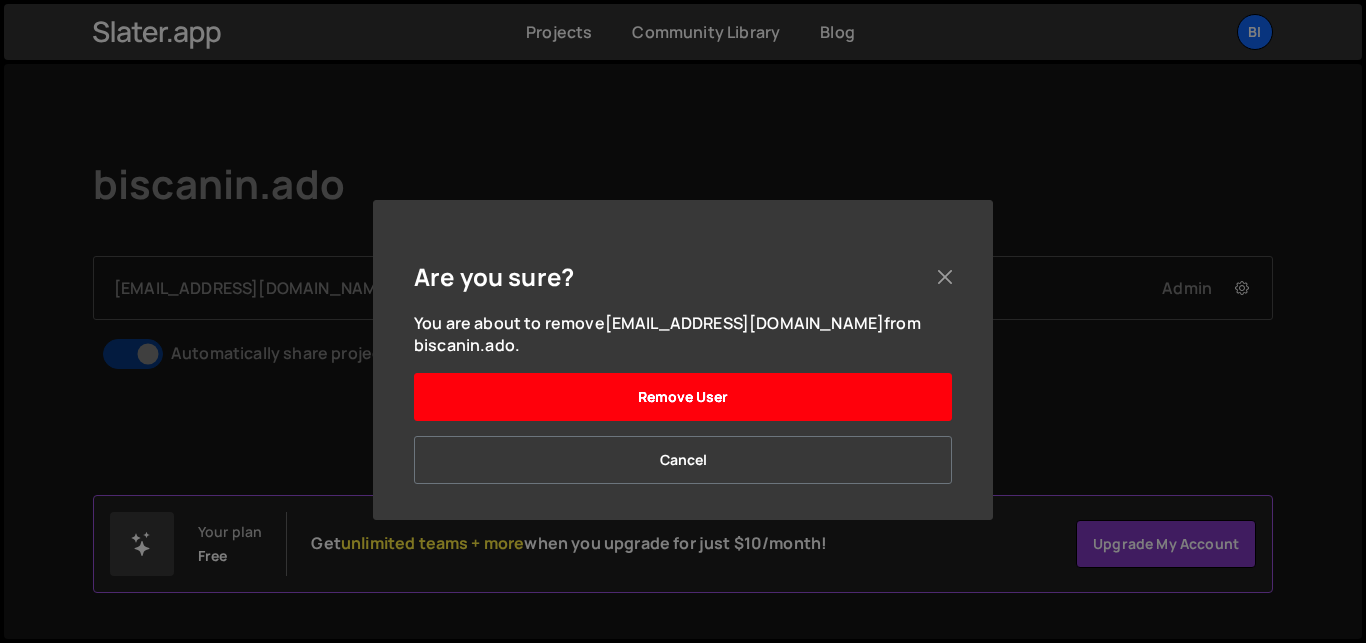 click on "Remove User" at bounding box center [683, 397] 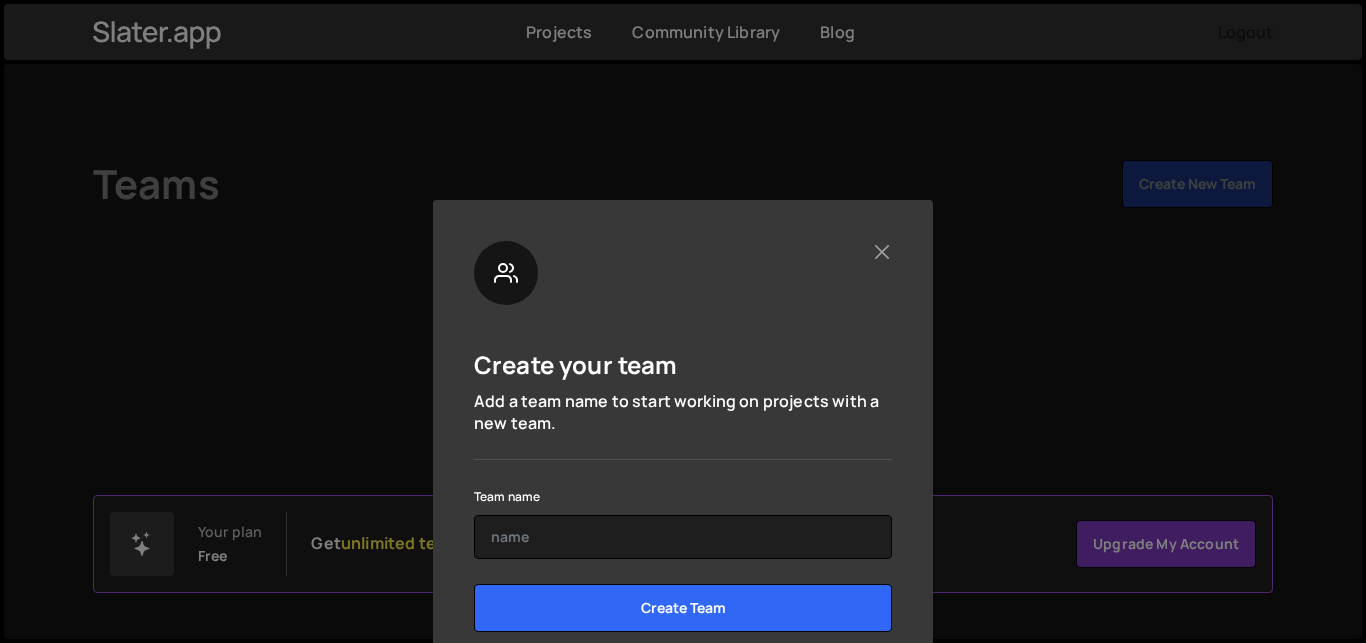 scroll, scrollTop: 0, scrollLeft: 0, axis: both 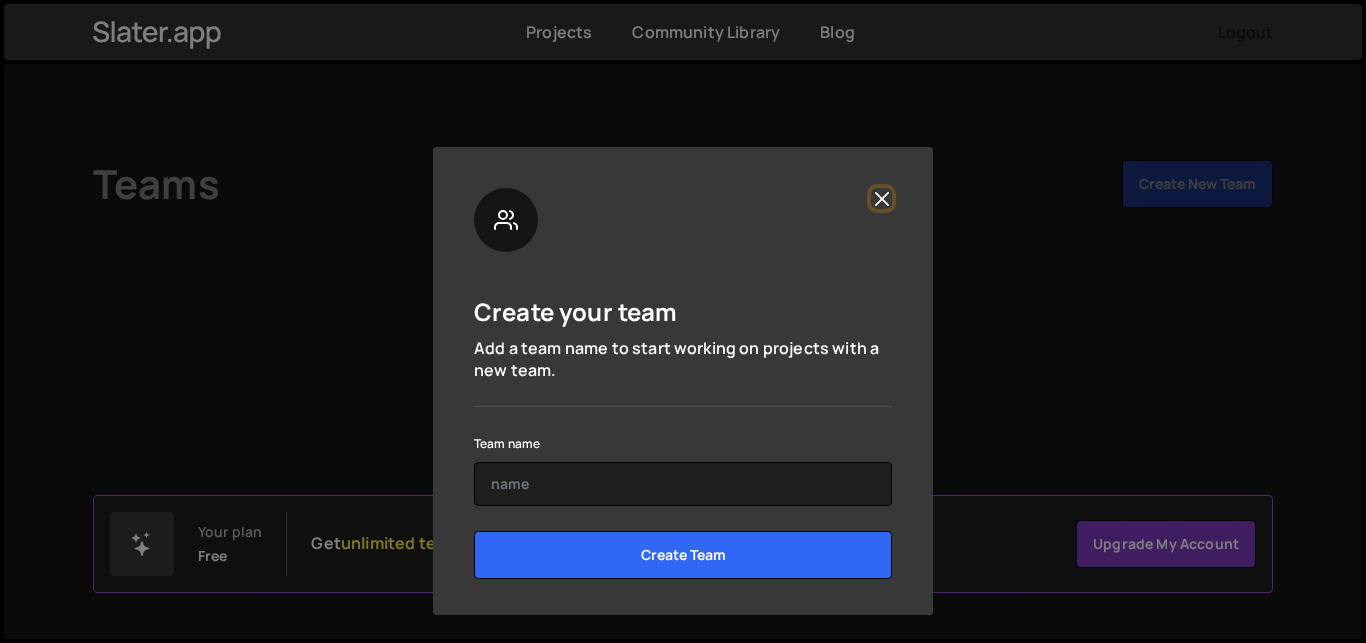 click at bounding box center [881, 198] 